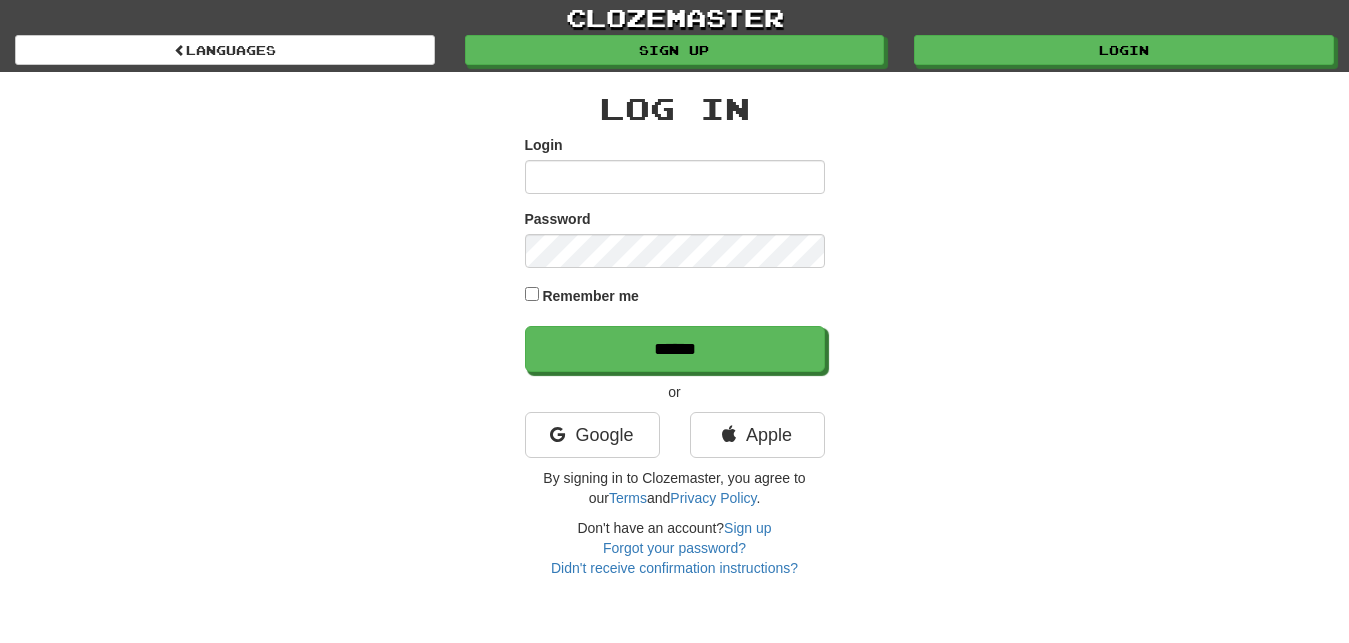 scroll, scrollTop: 0, scrollLeft: 0, axis: both 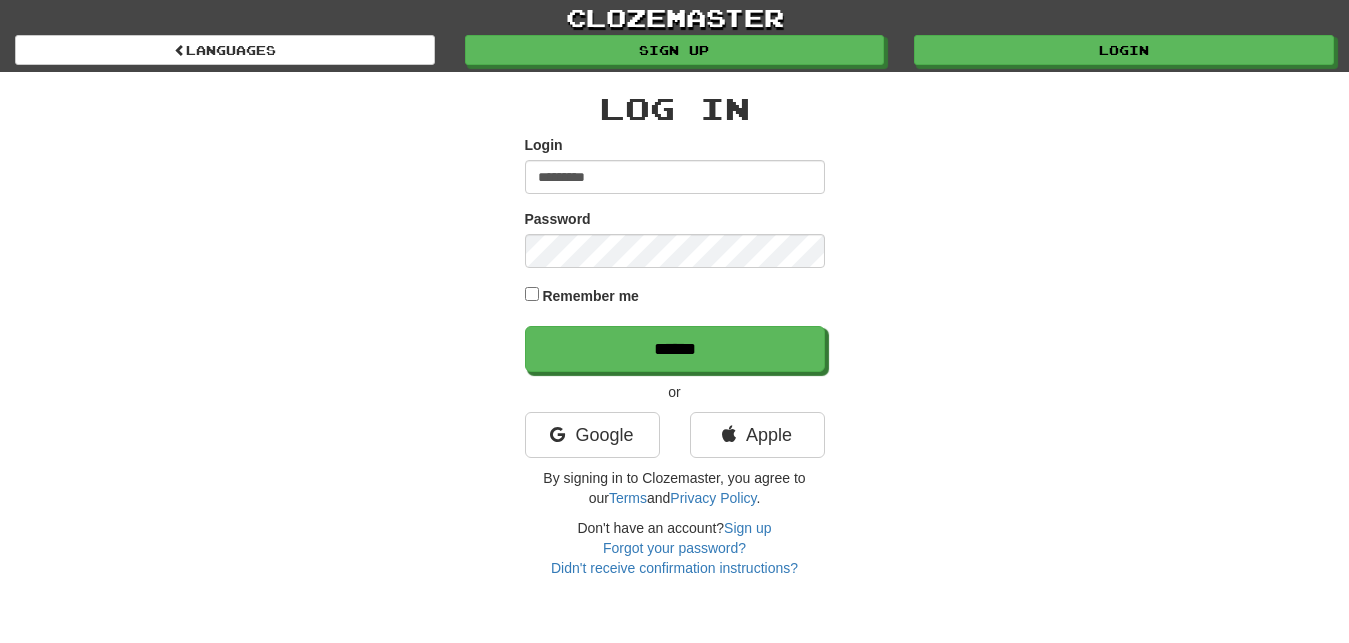 type on "*********" 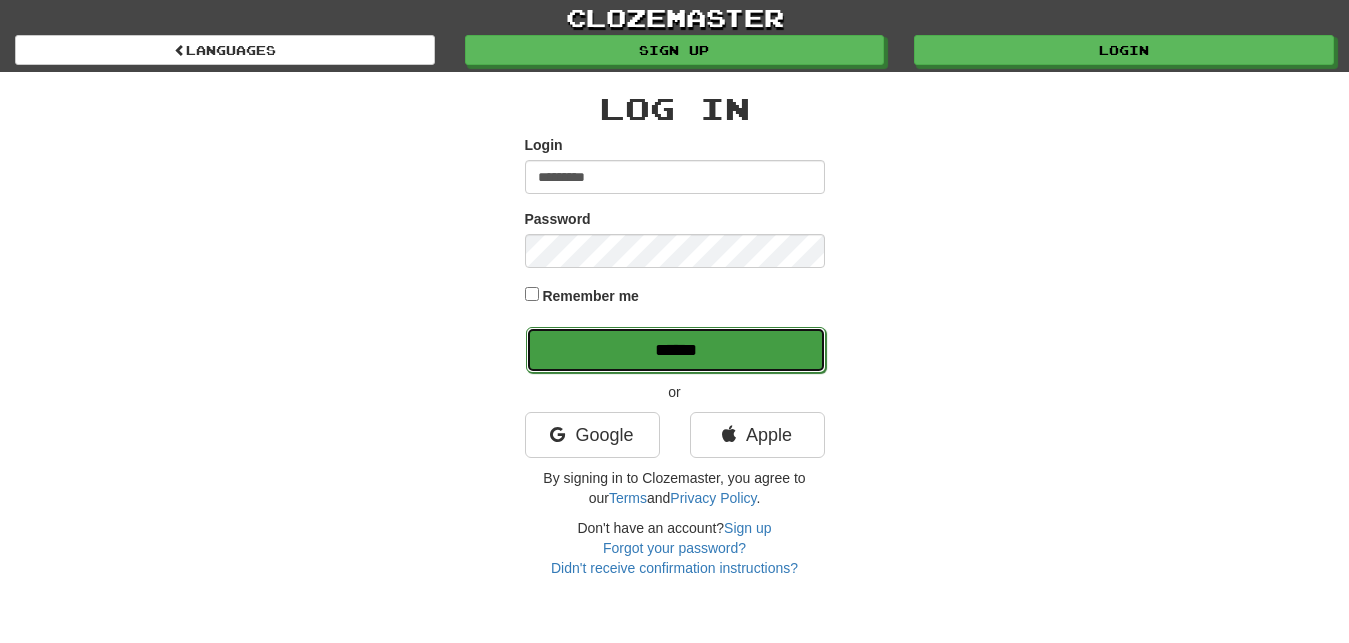 click on "******" at bounding box center (676, 350) 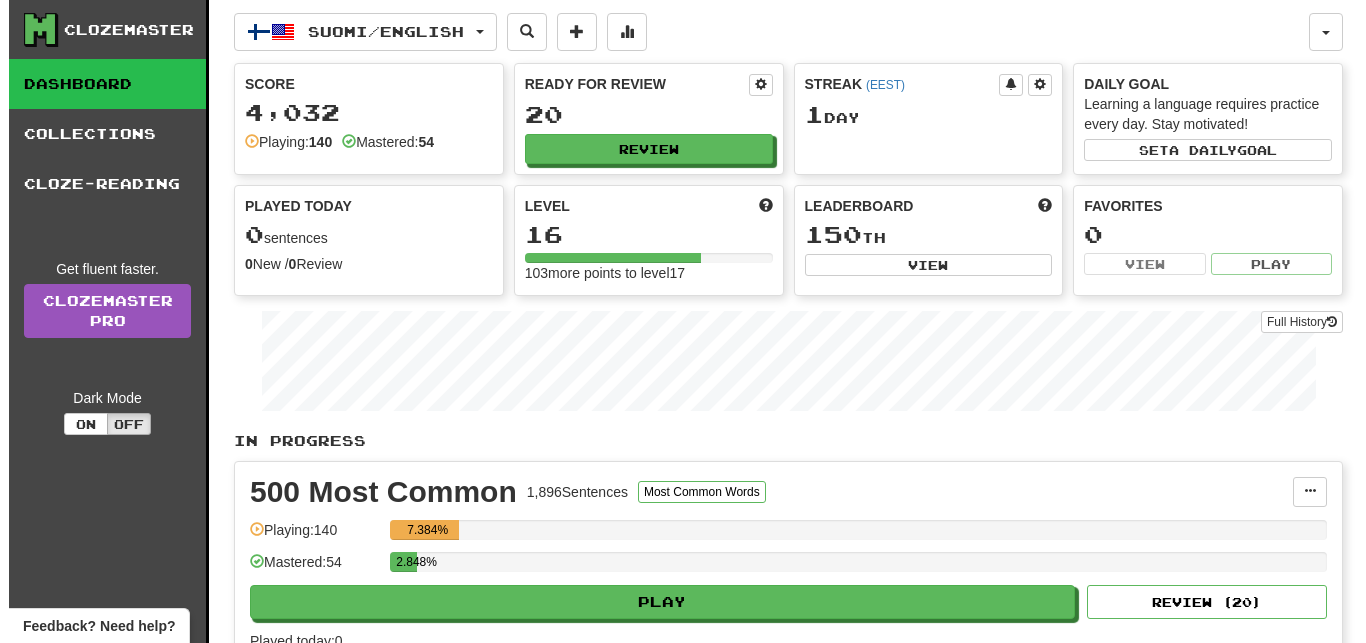 scroll, scrollTop: 0, scrollLeft: 0, axis: both 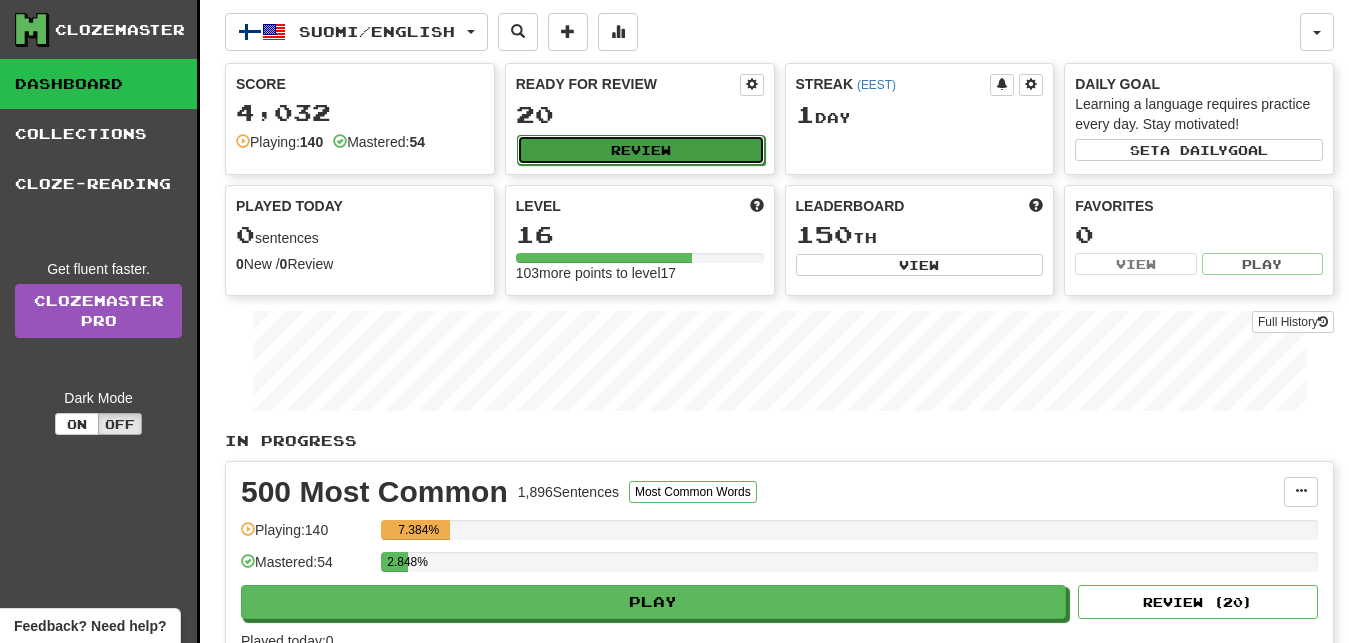 click on "Review" at bounding box center (641, 150) 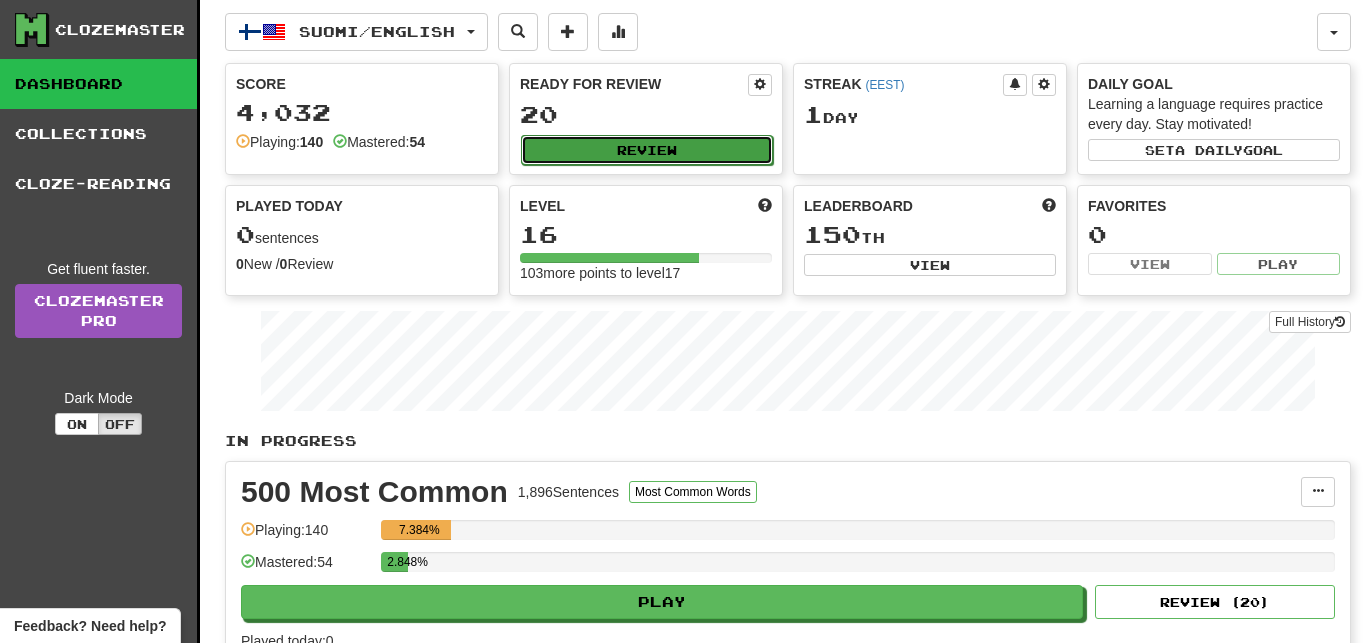 select on "**" 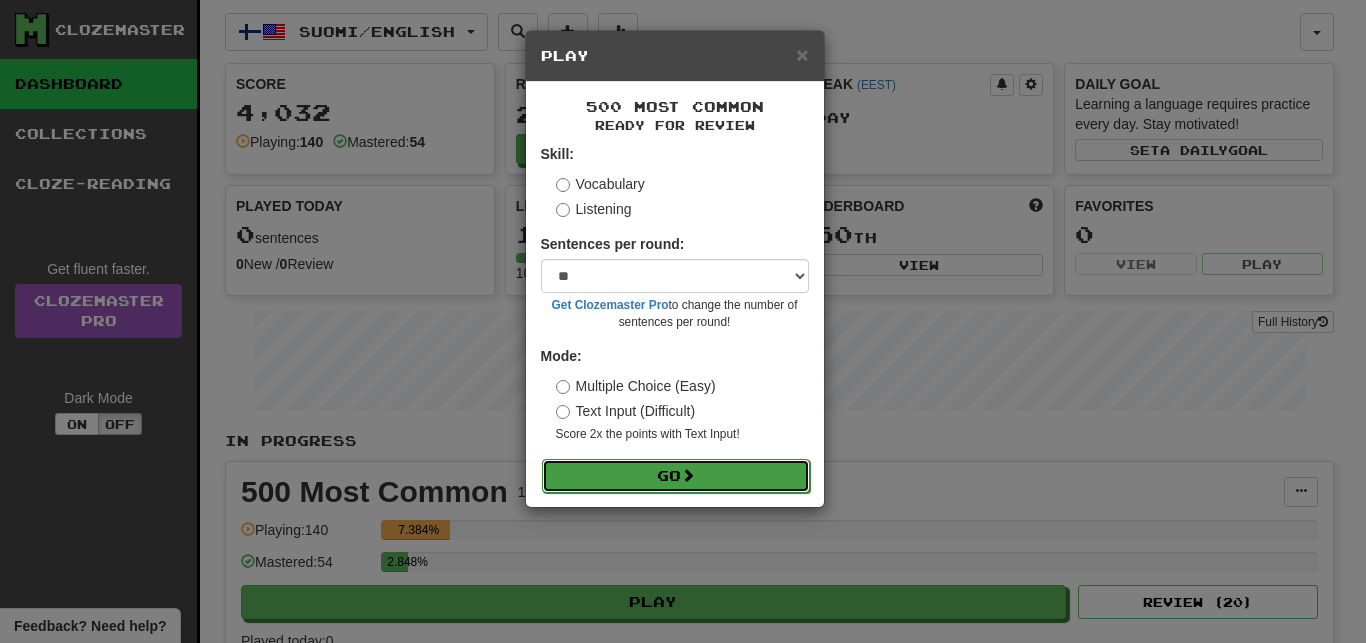 click on "Go" at bounding box center [676, 476] 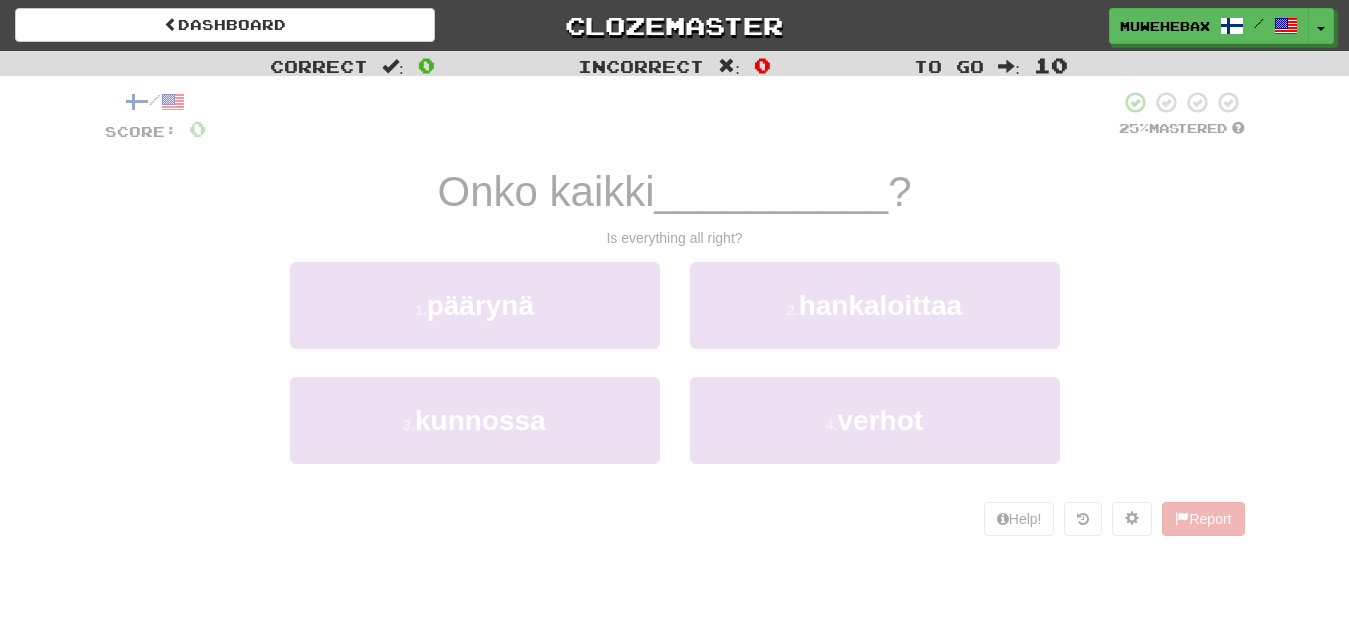scroll, scrollTop: 0, scrollLeft: 0, axis: both 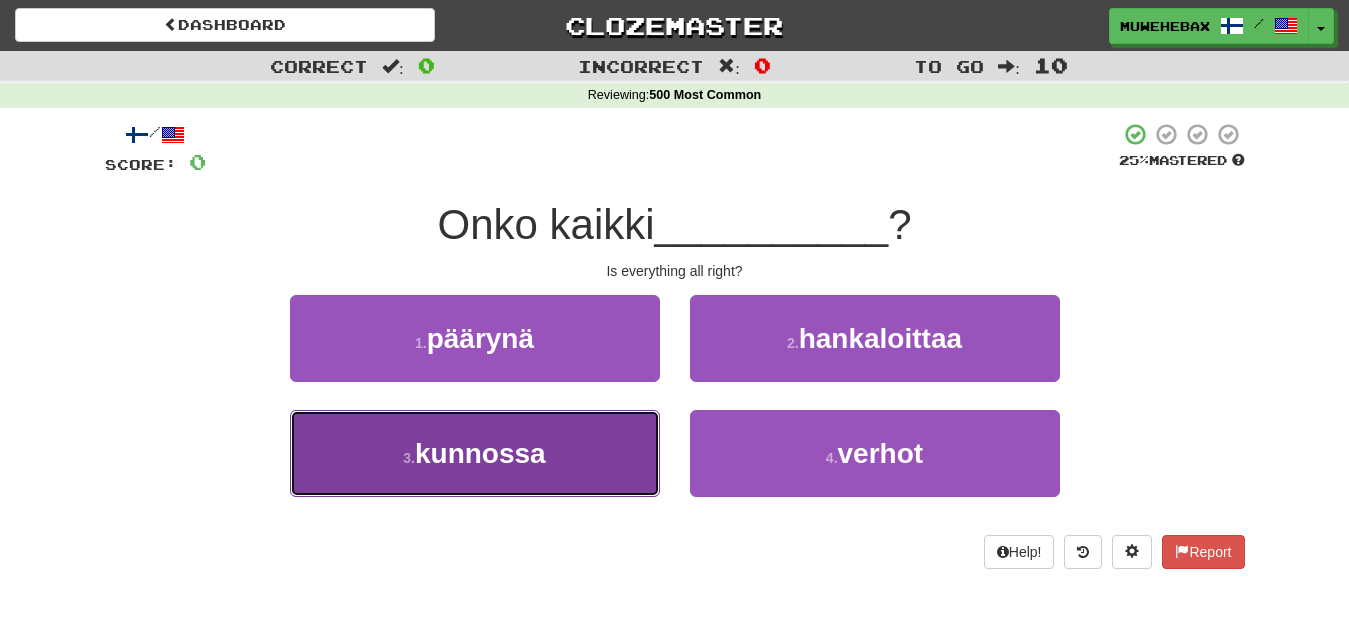 click on "3 . kunnossa" at bounding box center [475, 453] 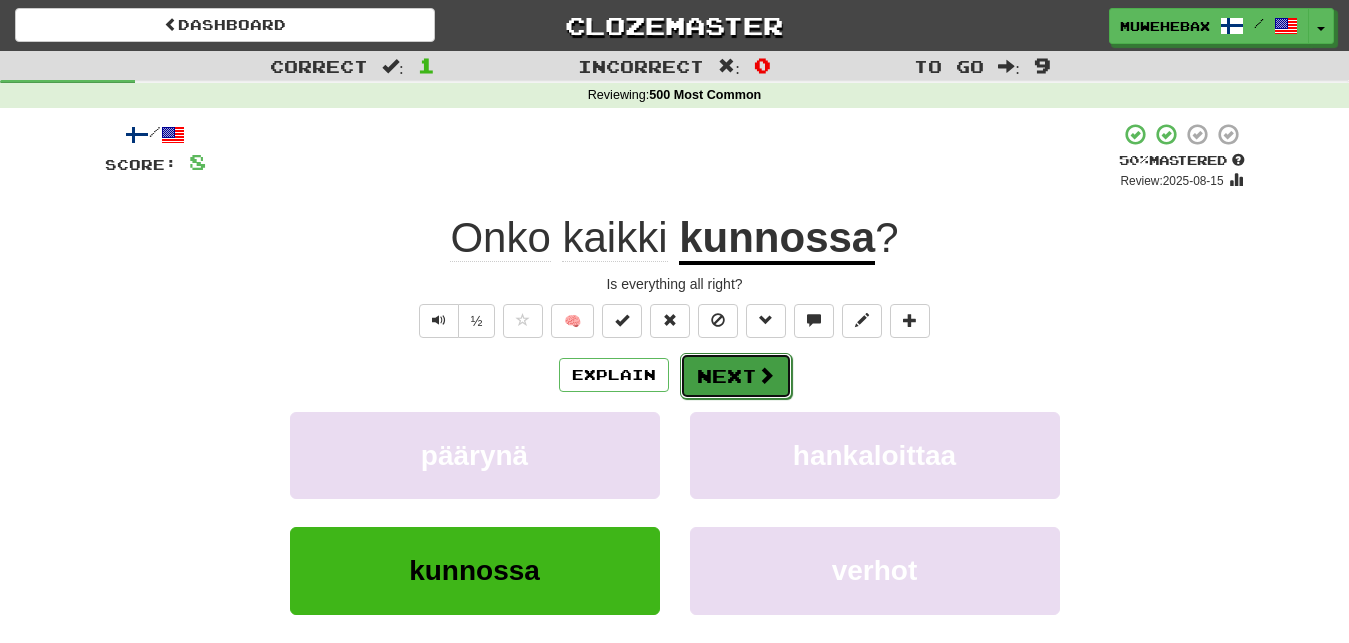click on "Next" at bounding box center (736, 376) 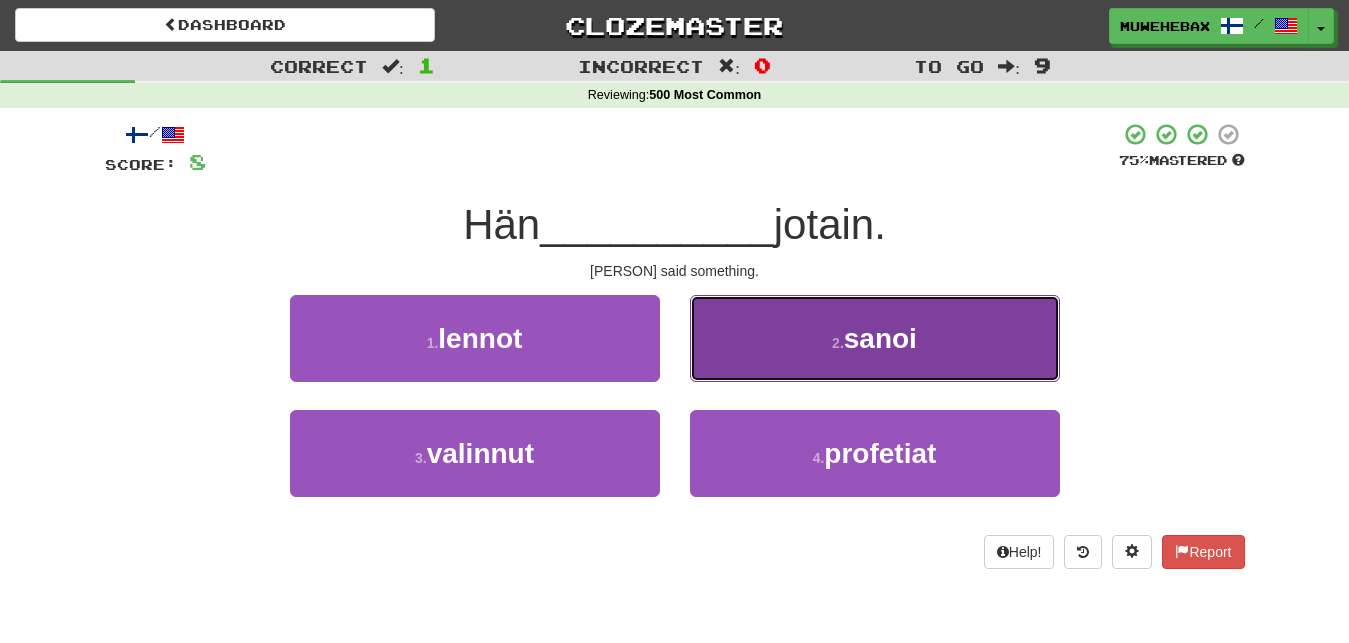 click on "2 . sanoi" at bounding box center [875, 338] 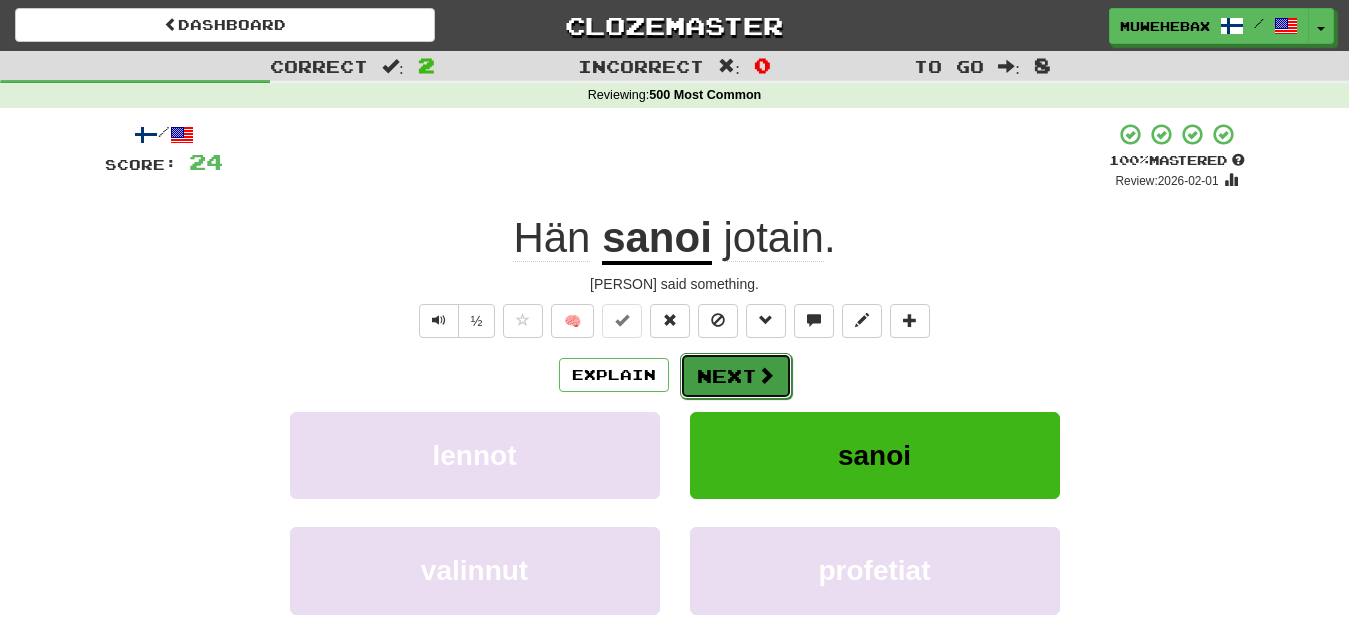 click on "Next" at bounding box center (736, 376) 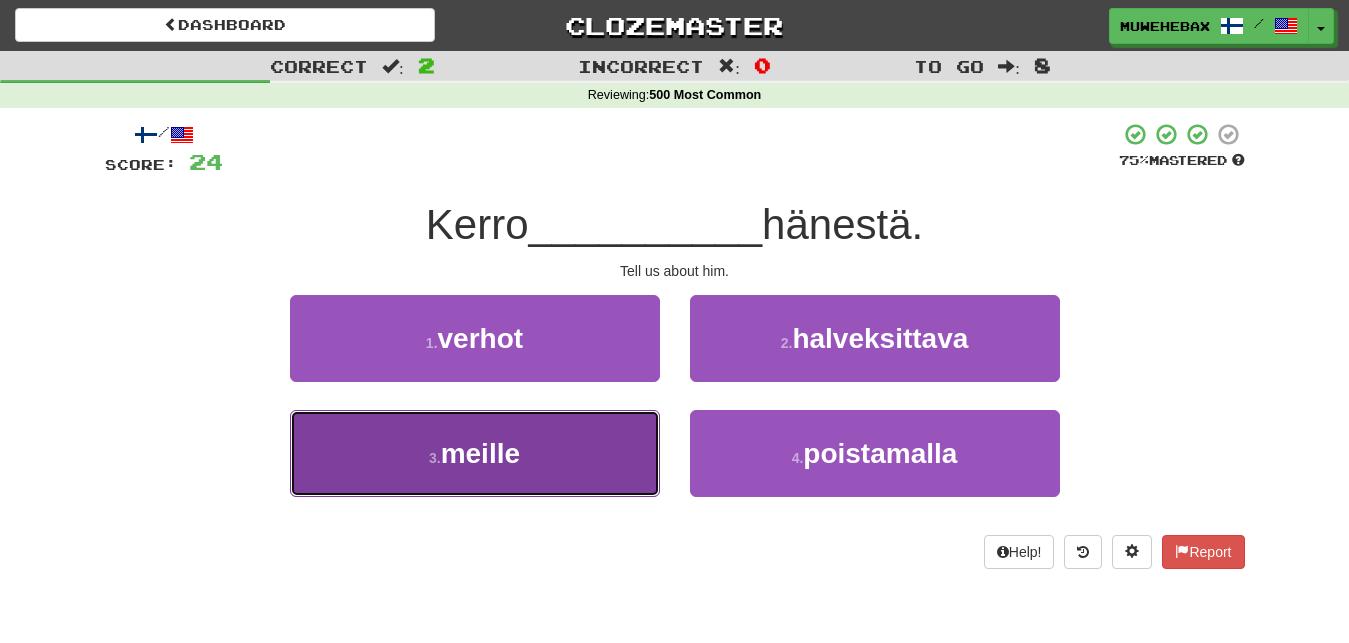 click on "3 .  meille" at bounding box center [475, 453] 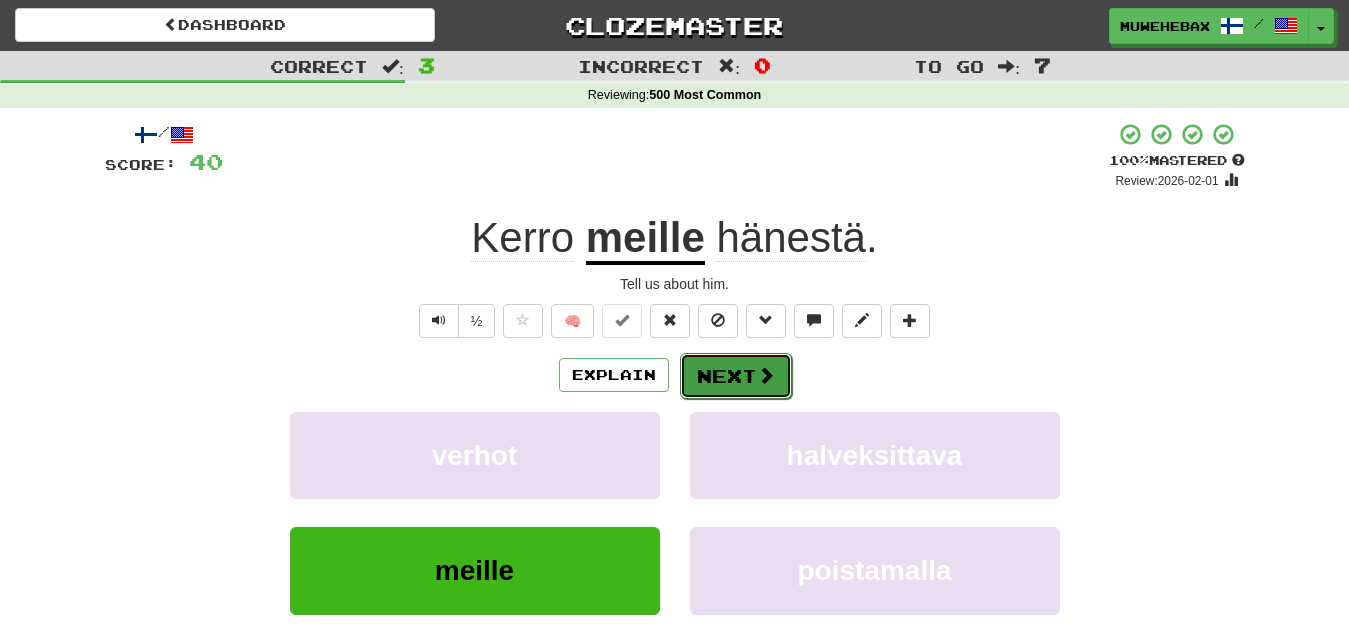 click on "Next" at bounding box center [736, 376] 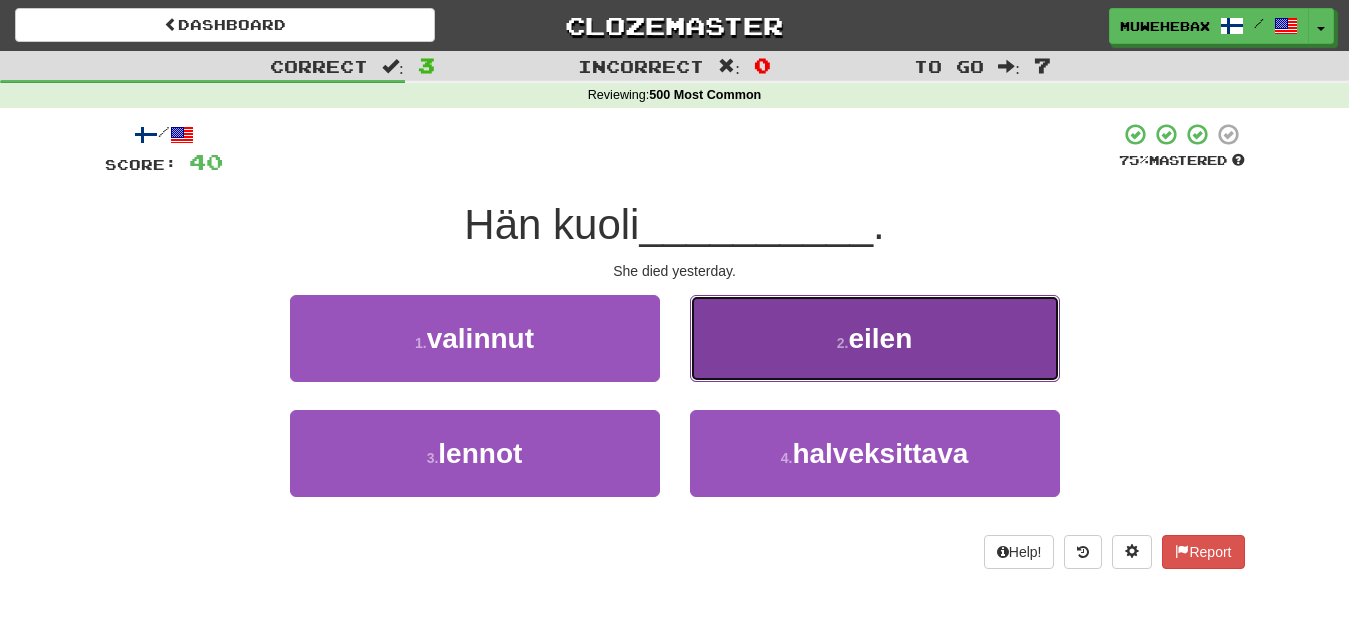 click on "2 .  eilen" at bounding box center [875, 338] 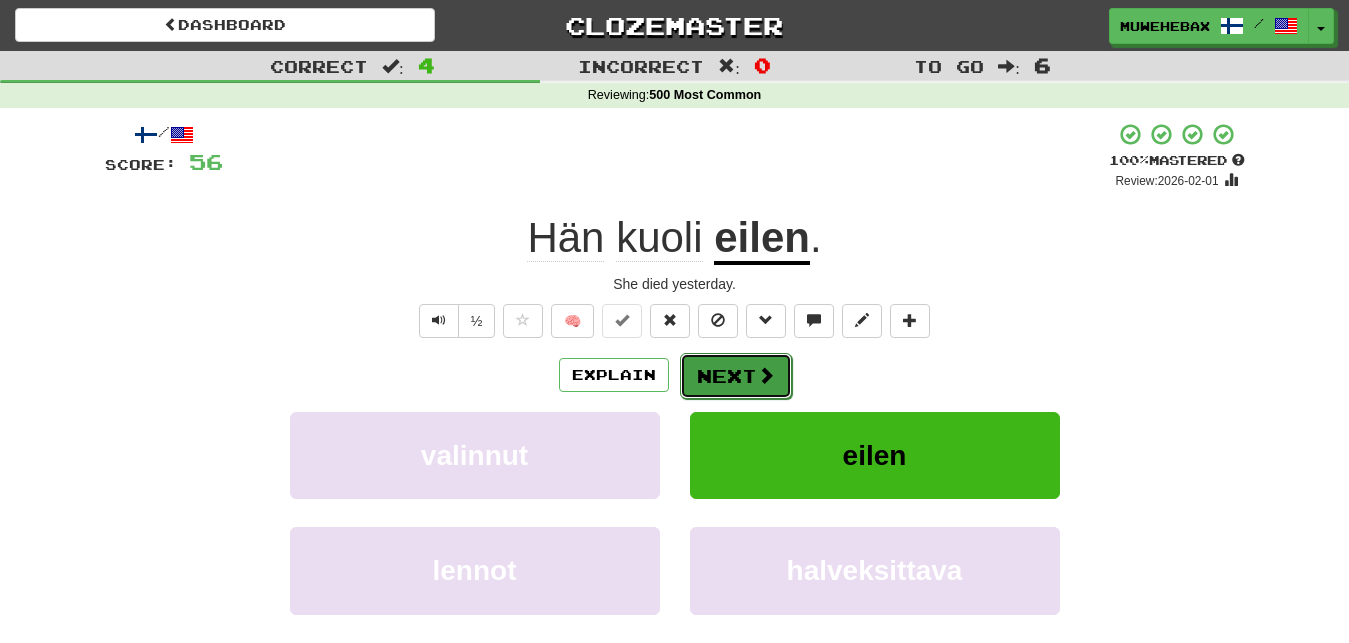 click on "Next" at bounding box center [736, 376] 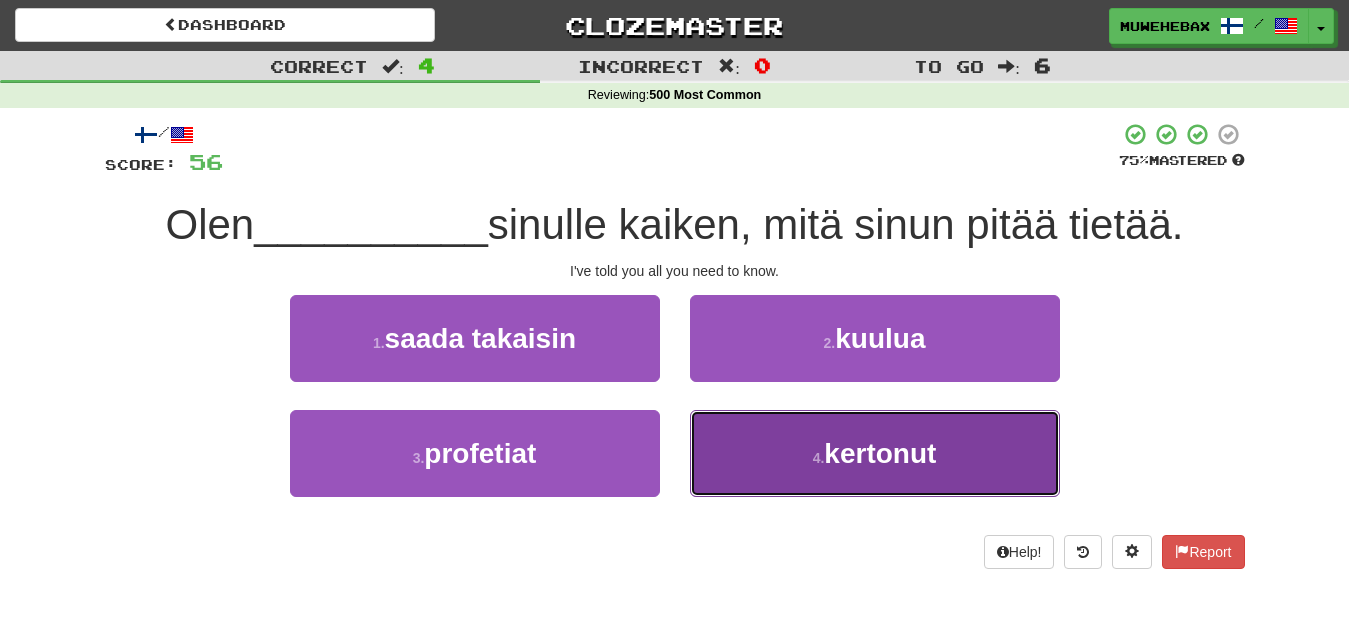 click on "4 .  kertonut" at bounding box center (875, 453) 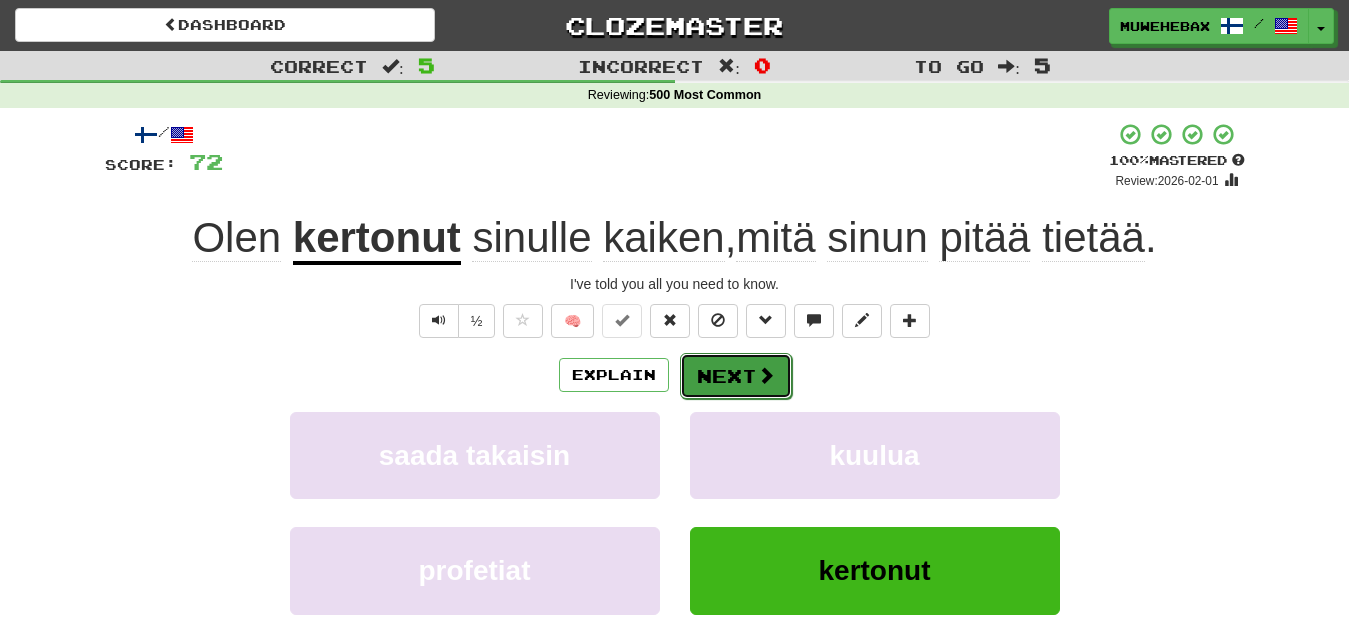 click on "Next" at bounding box center [736, 376] 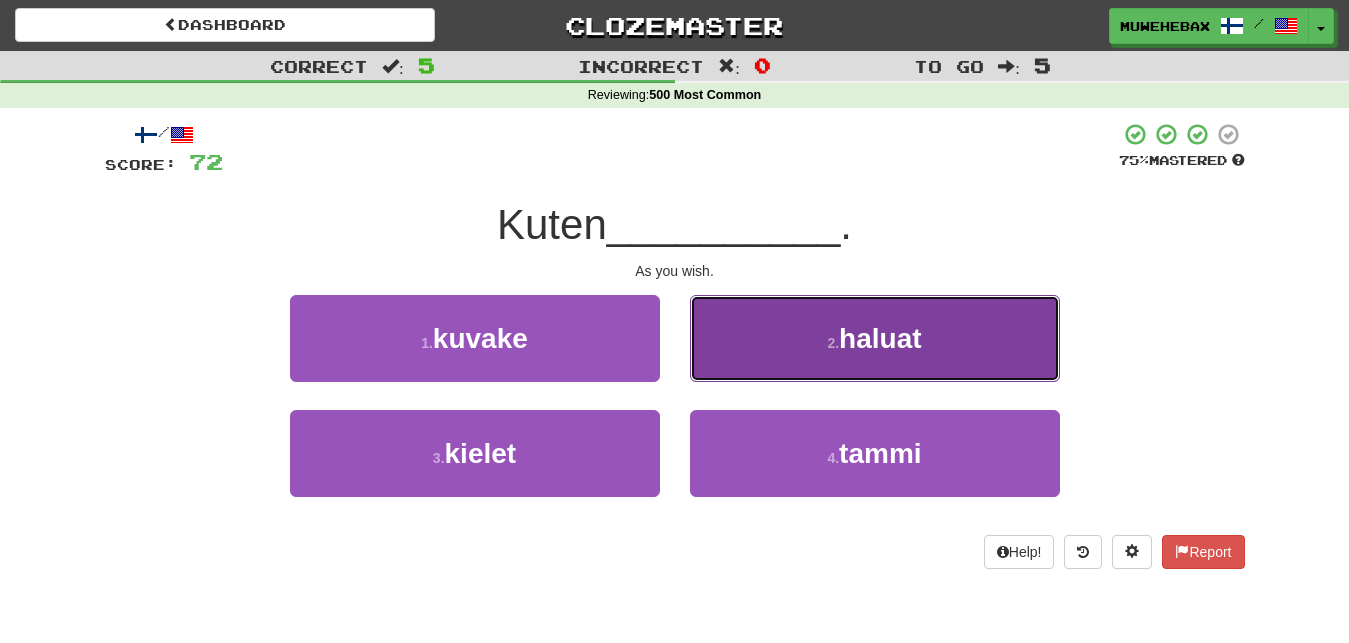 click on "2 .  haluat" at bounding box center (875, 338) 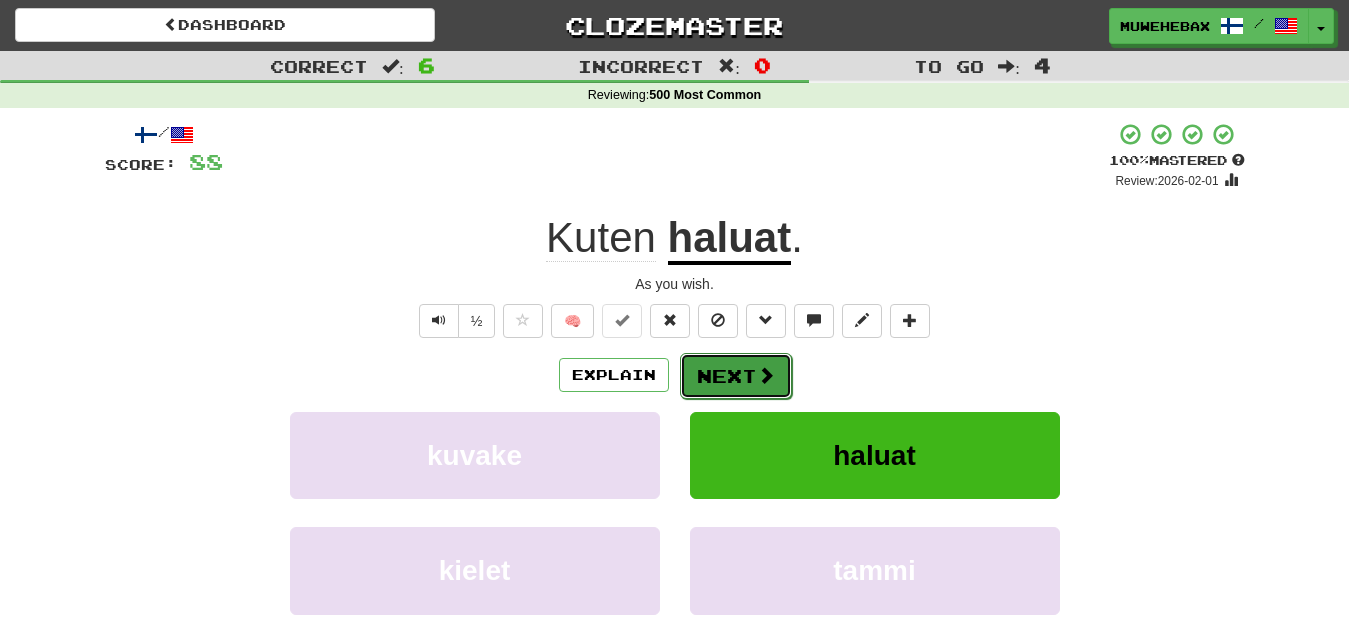 click on "Next" at bounding box center (736, 376) 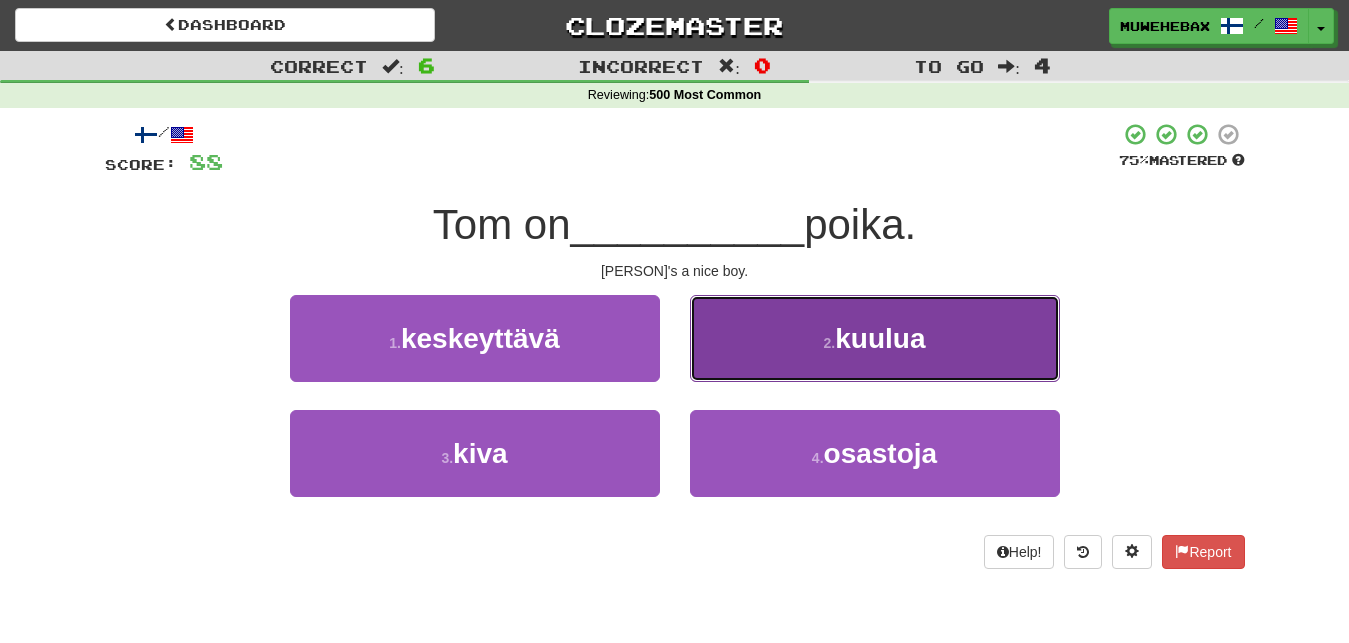 click on "2 .  kuulua" at bounding box center [875, 338] 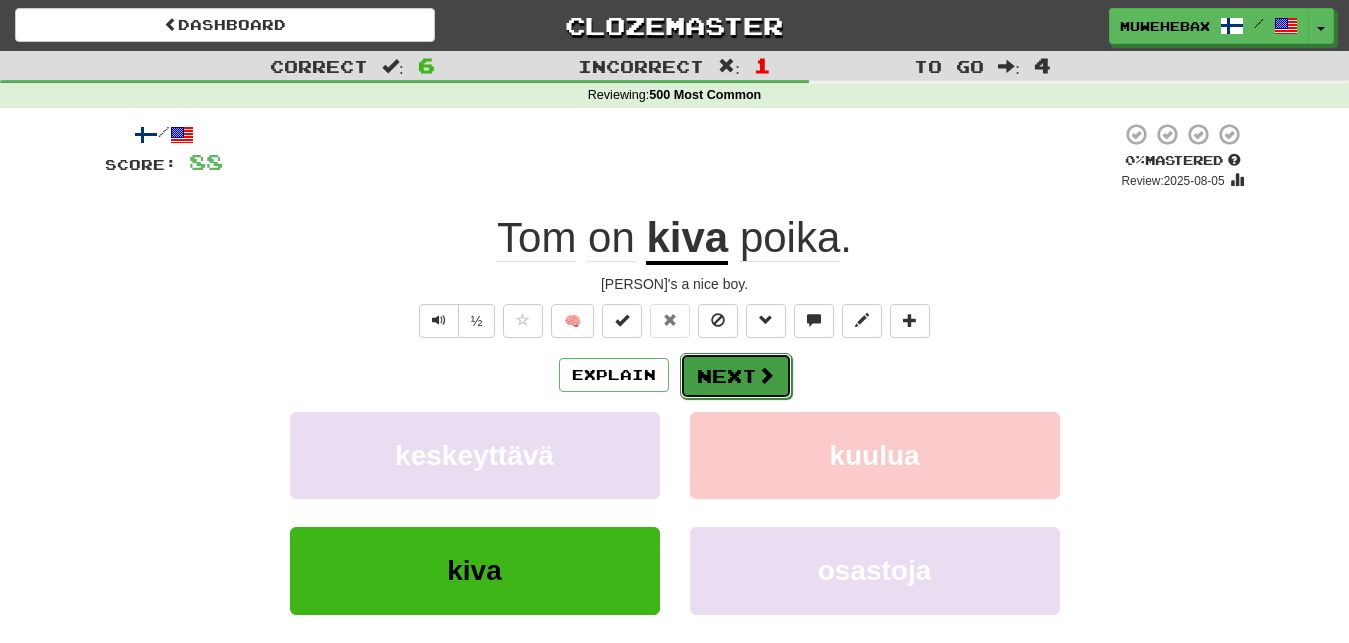 click on "Next" at bounding box center [736, 376] 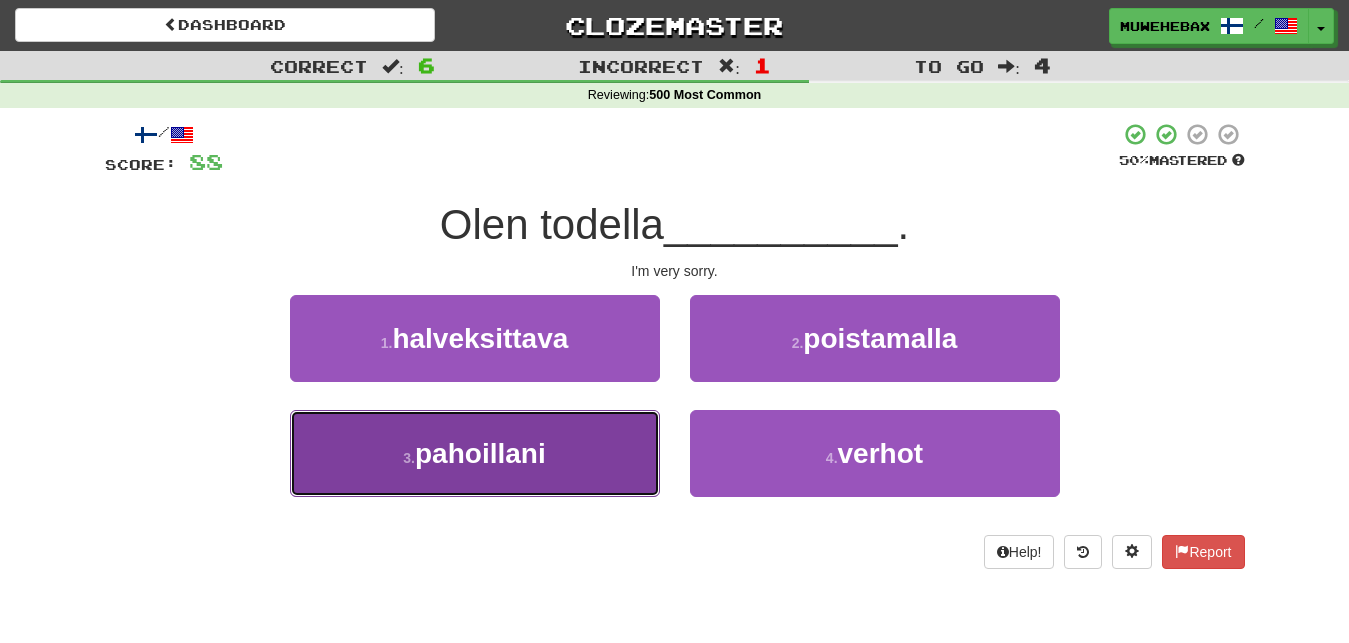 click on "3 .  pahoillani" at bounding box center (475, 453) 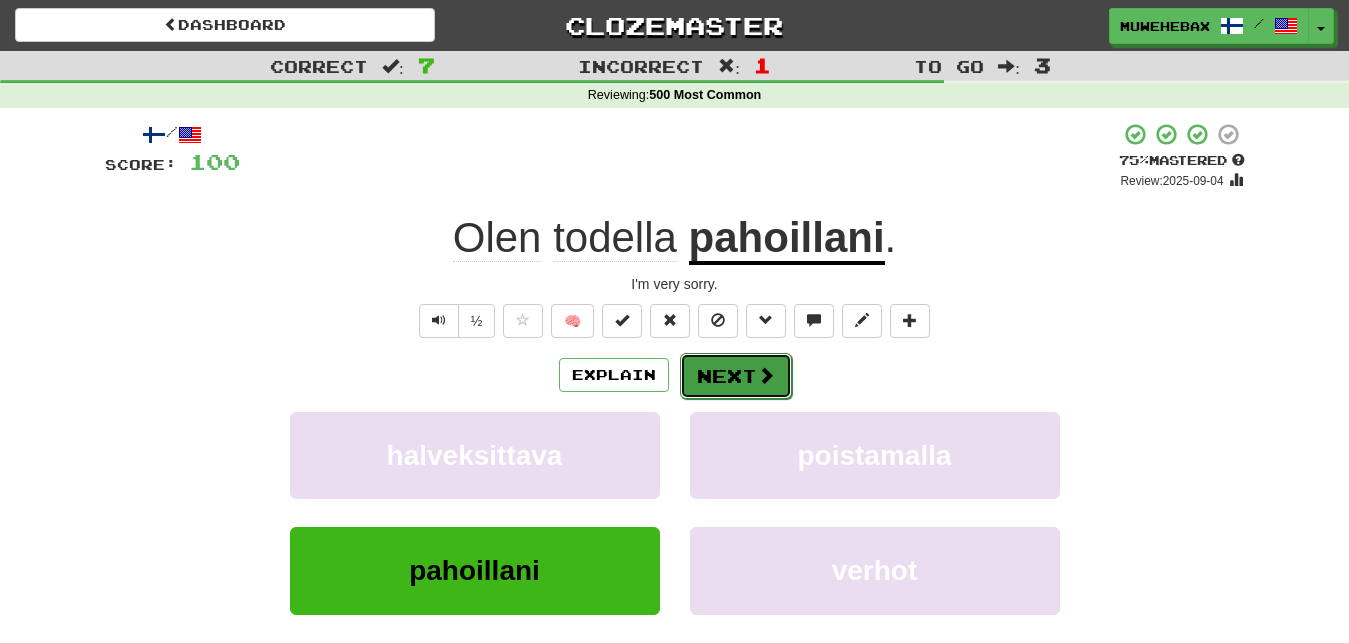 click on "Next" at bounding box center [736, 376] 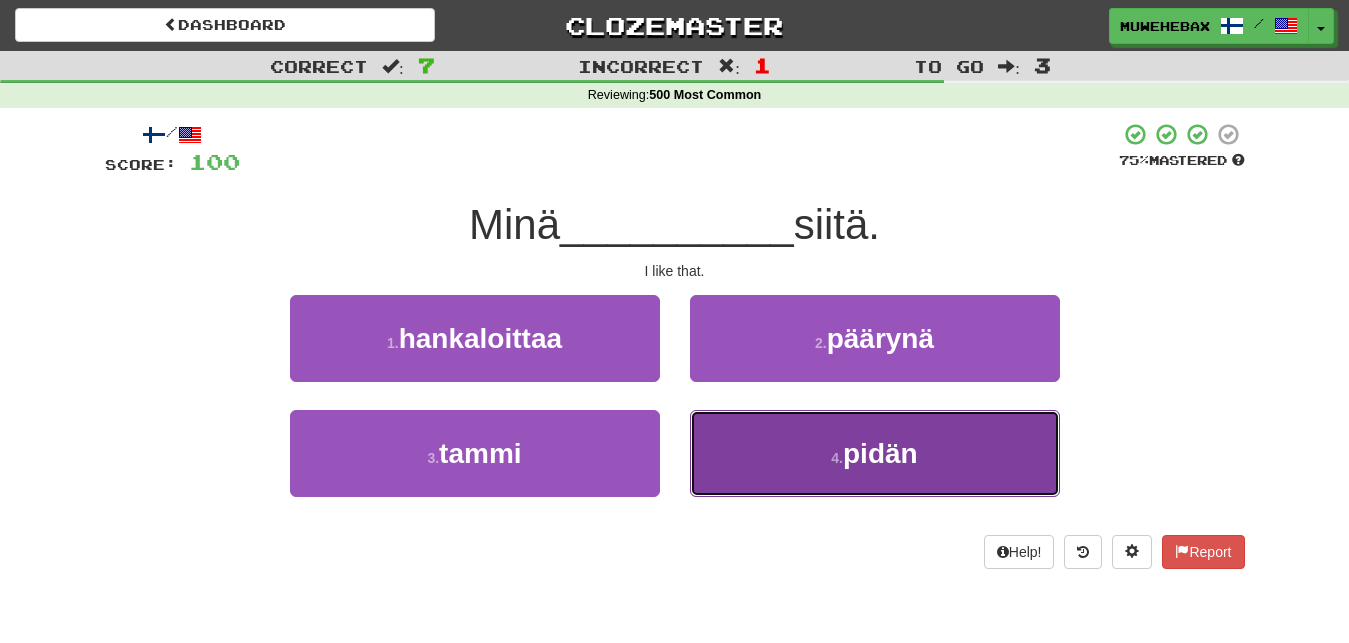 click on "4 .  pidän" at bounding box center [875, 453] 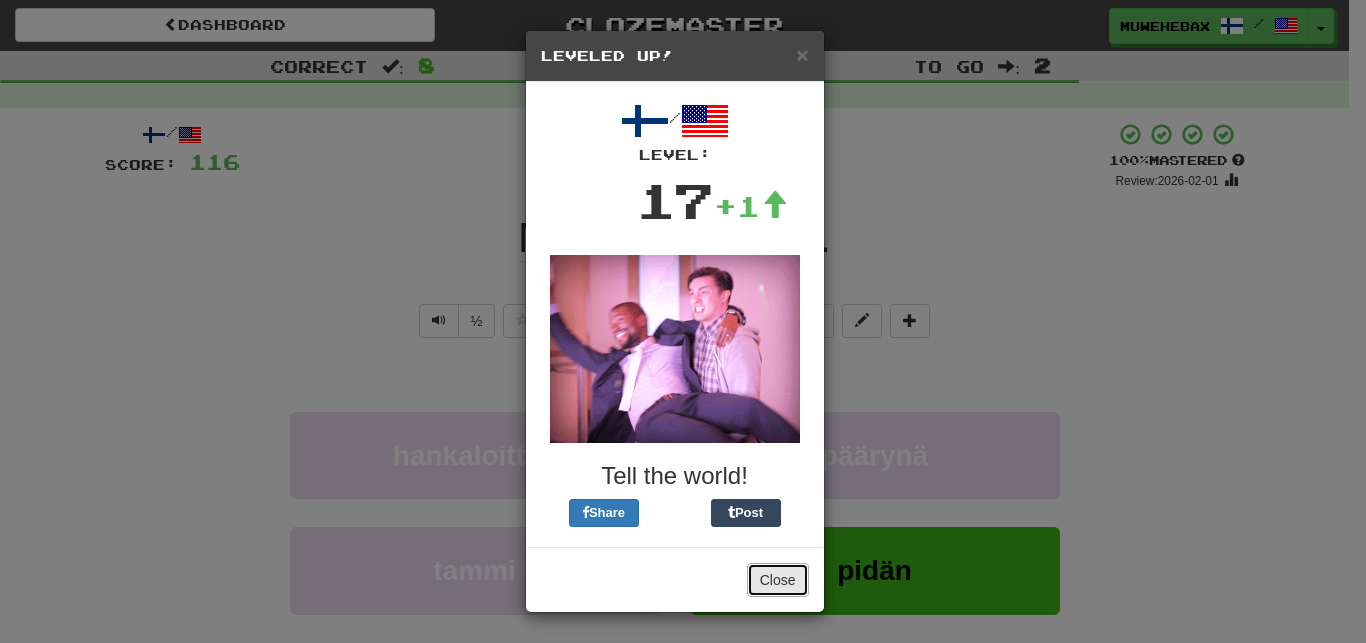 click on "Close" at bounding box center [778, 580] 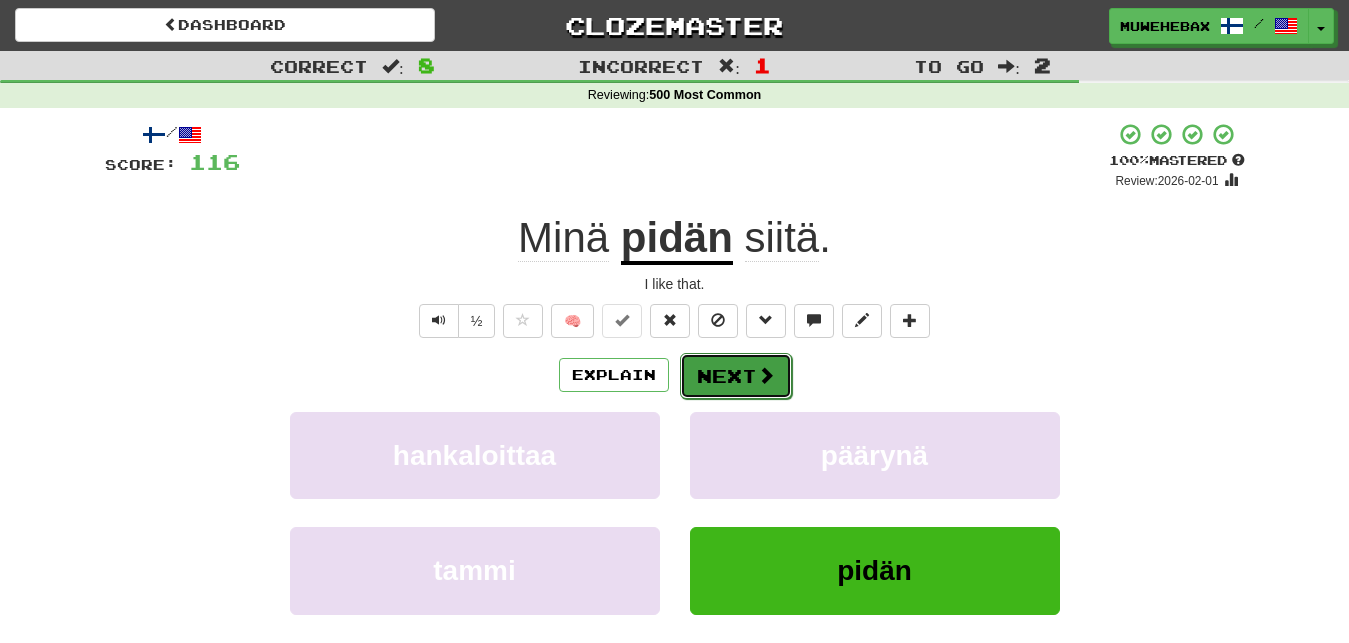 click on "Next" at bounding box center (736, 376) 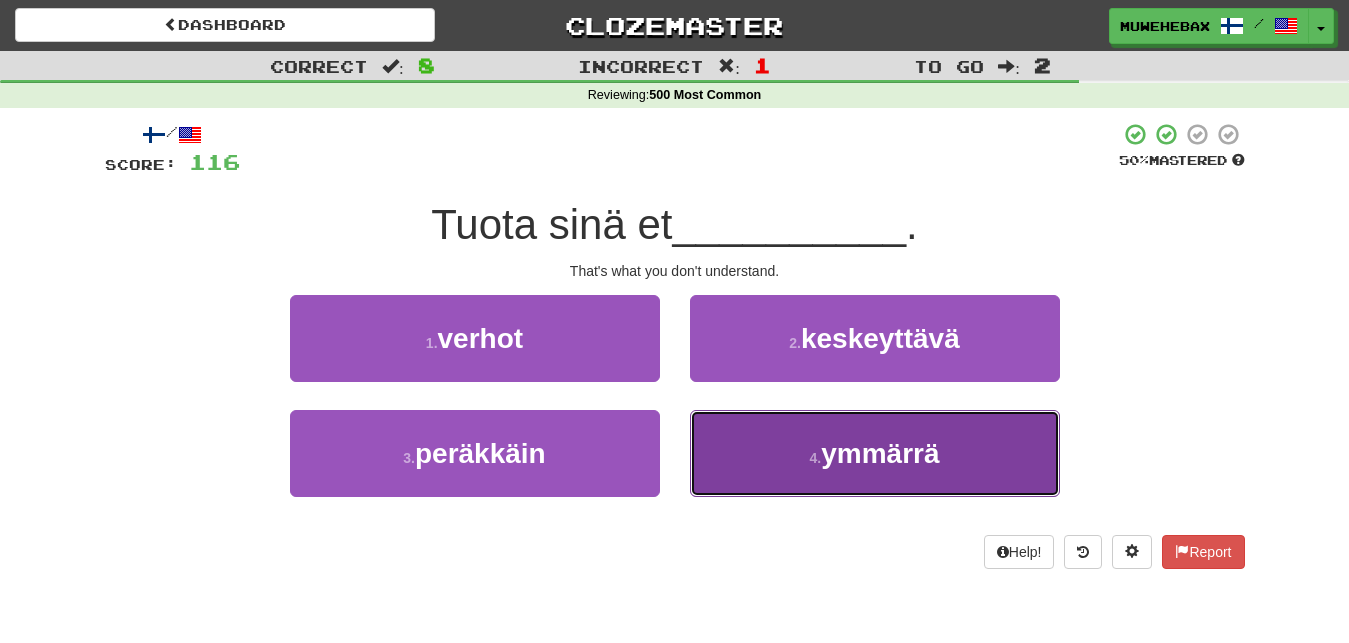 click on "4 .  ymmärrä" at bounding box center (875, 453) 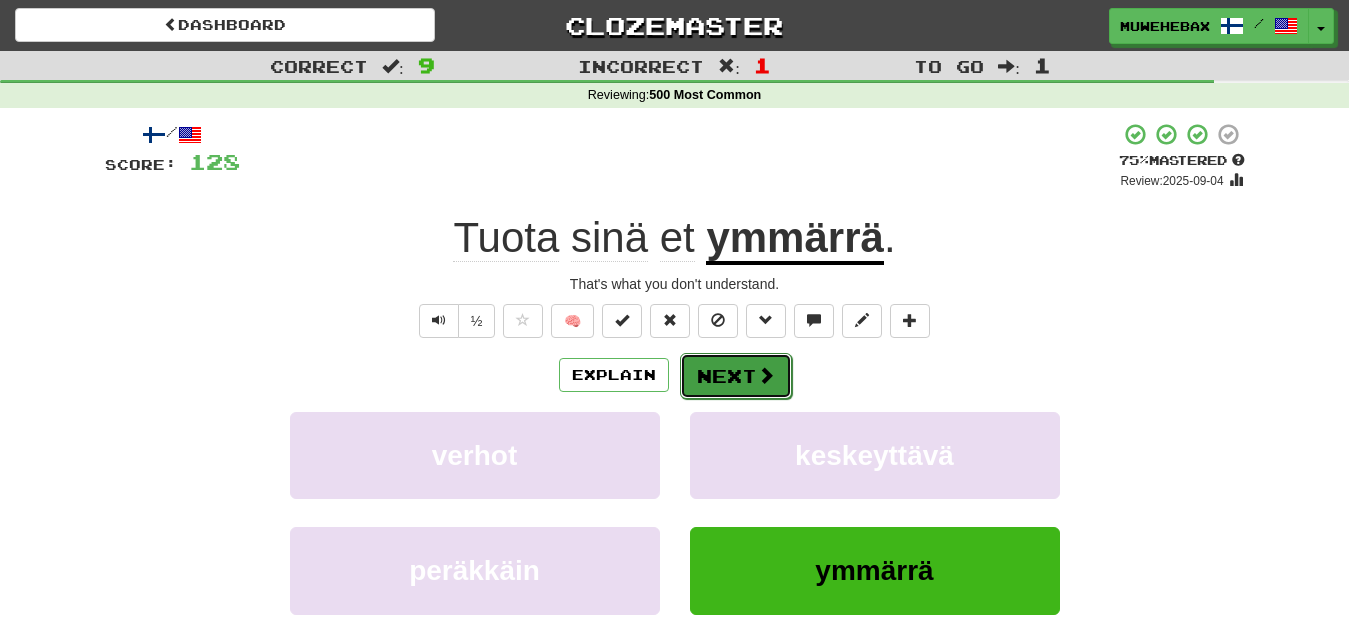 click on "Next" at bounding box center (736, 376) 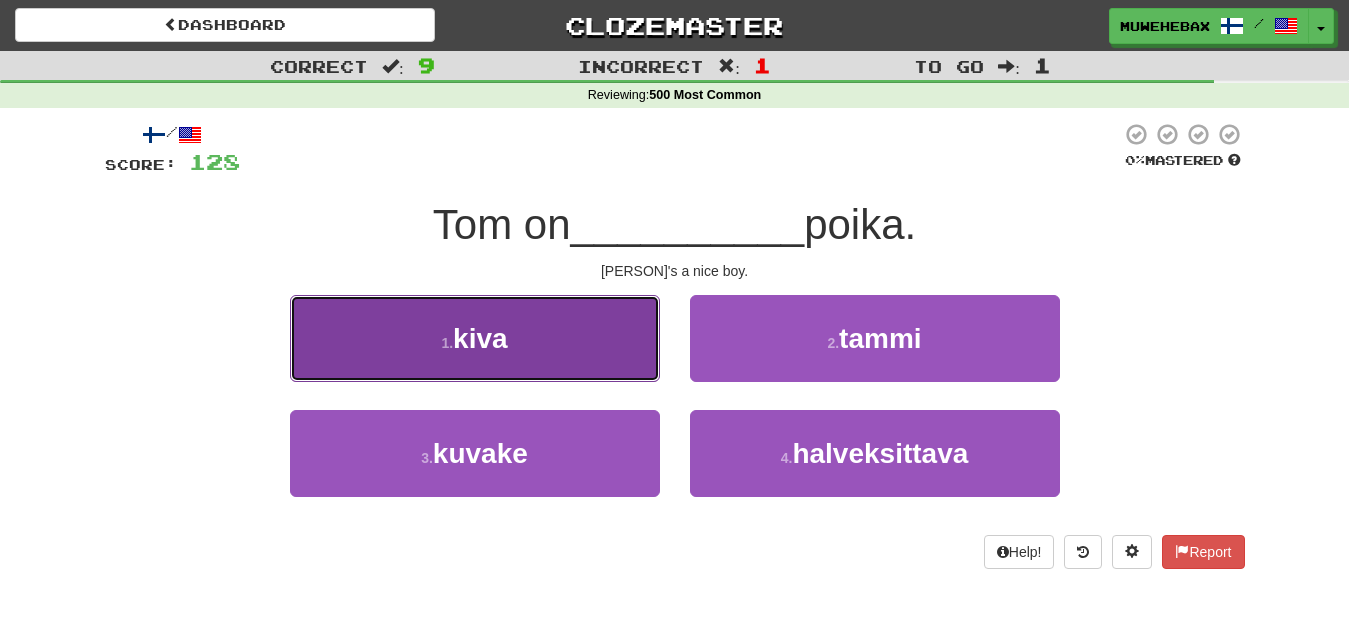 click on "1 .  kiva" at bounding box center (475, 338) 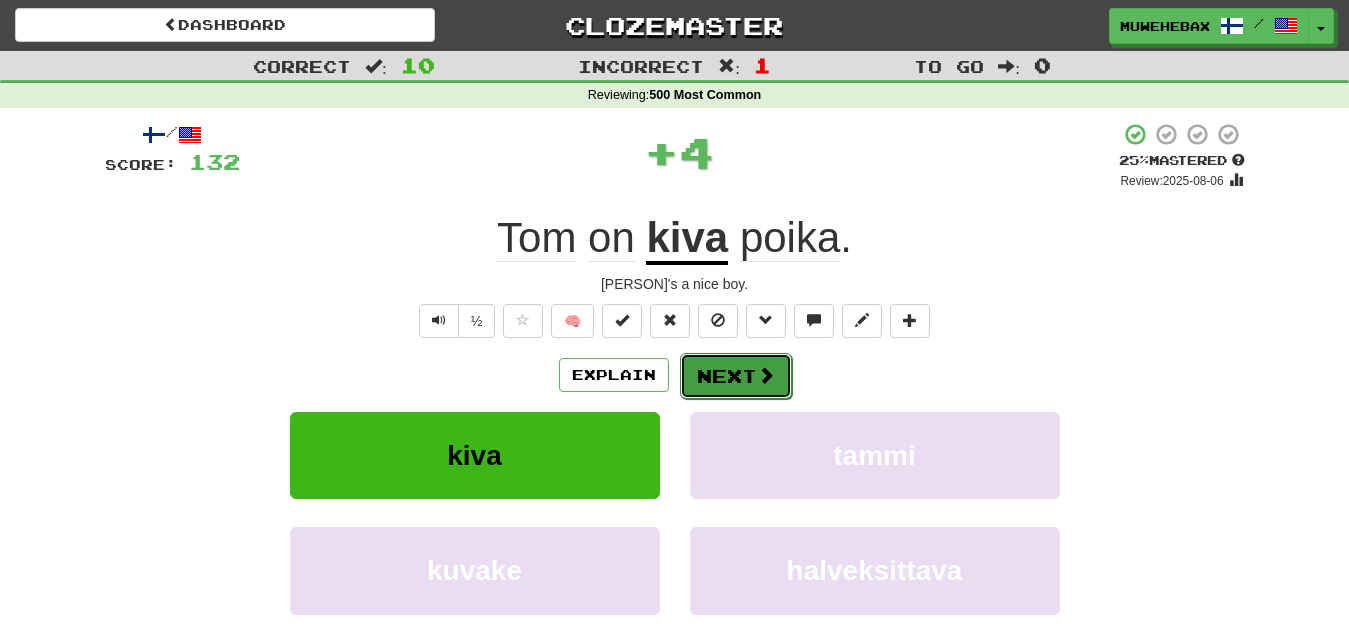 click on "Next" at bounding box center (736, 376) 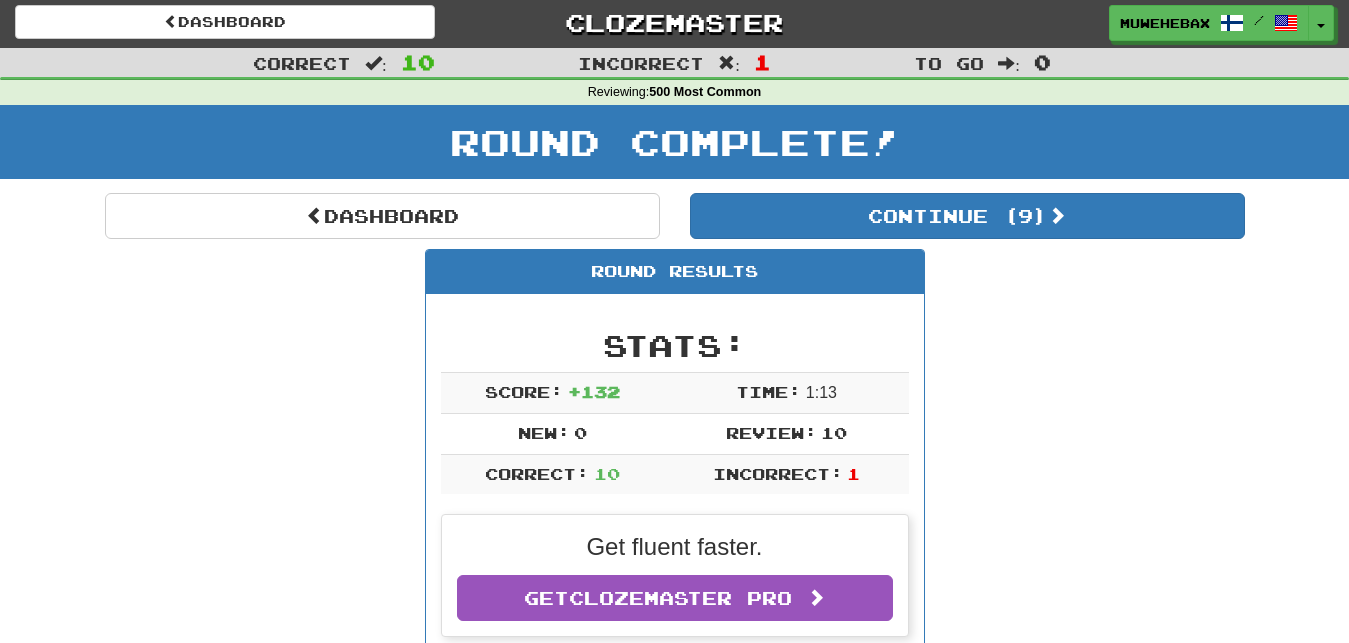scroll, scrollTop: 0, scrollLeft: 0, axis: both 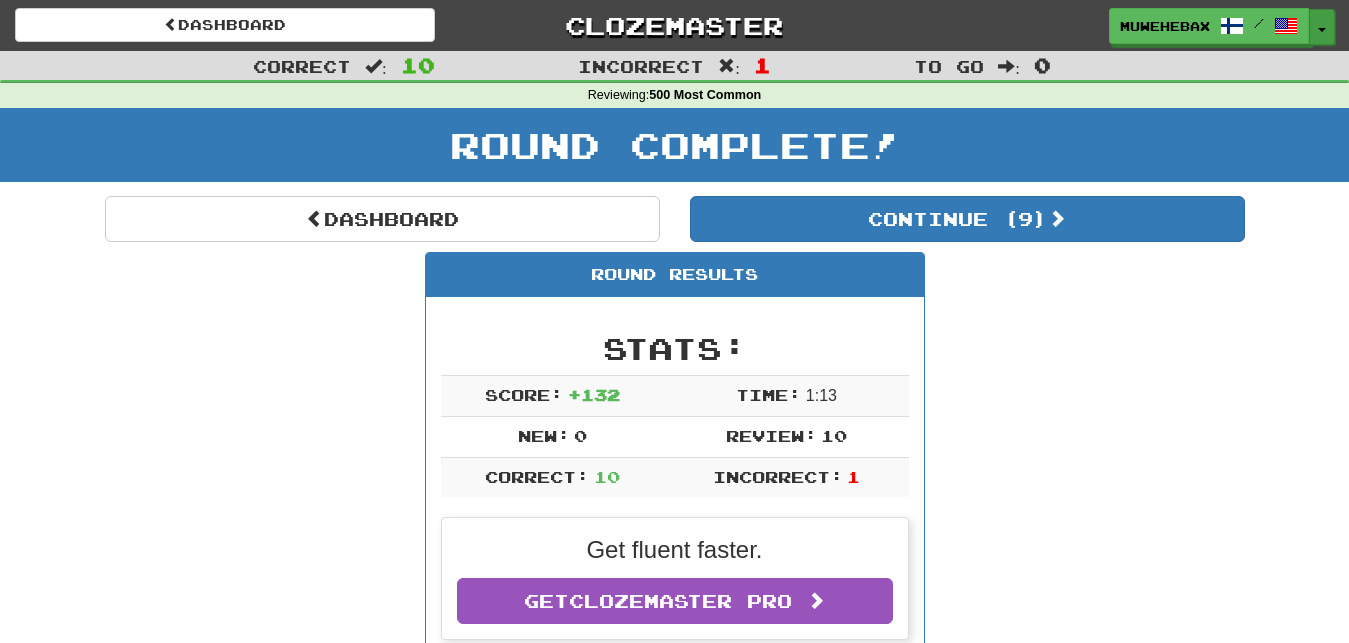 click on "Toggle Dropdown" at bounding box center [1322, 27] 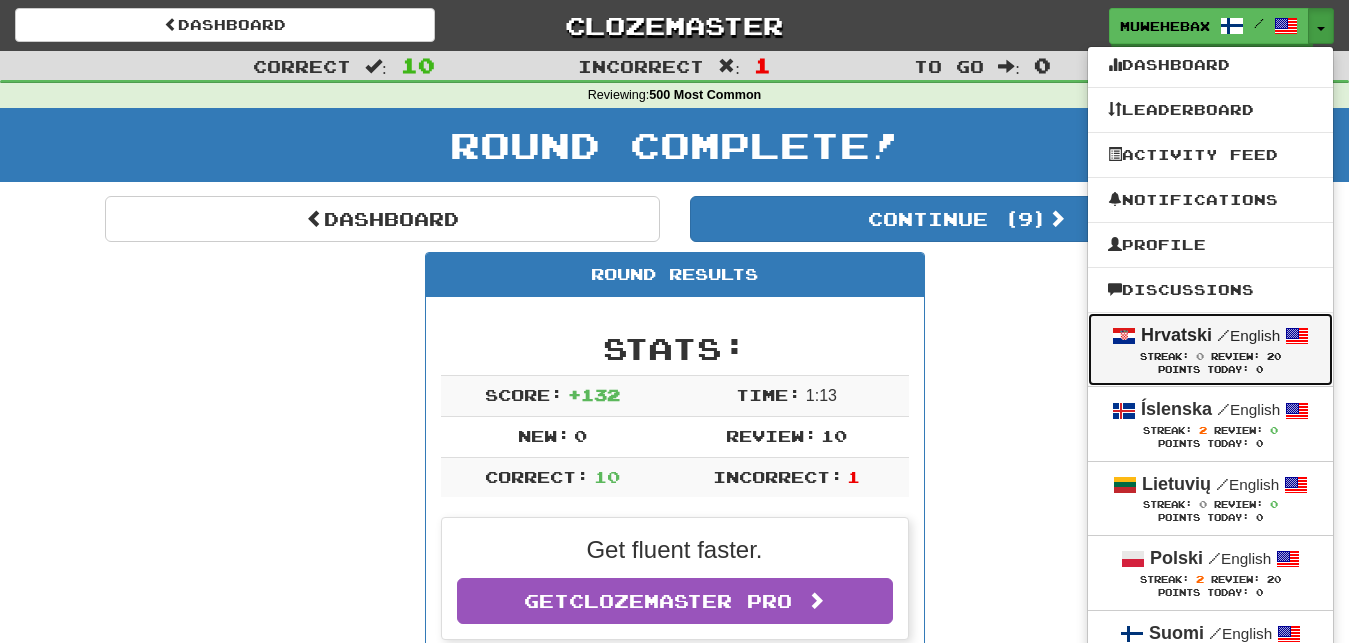 click on "Streak:
0
Review:
20" at bounding box center (1210, 356) 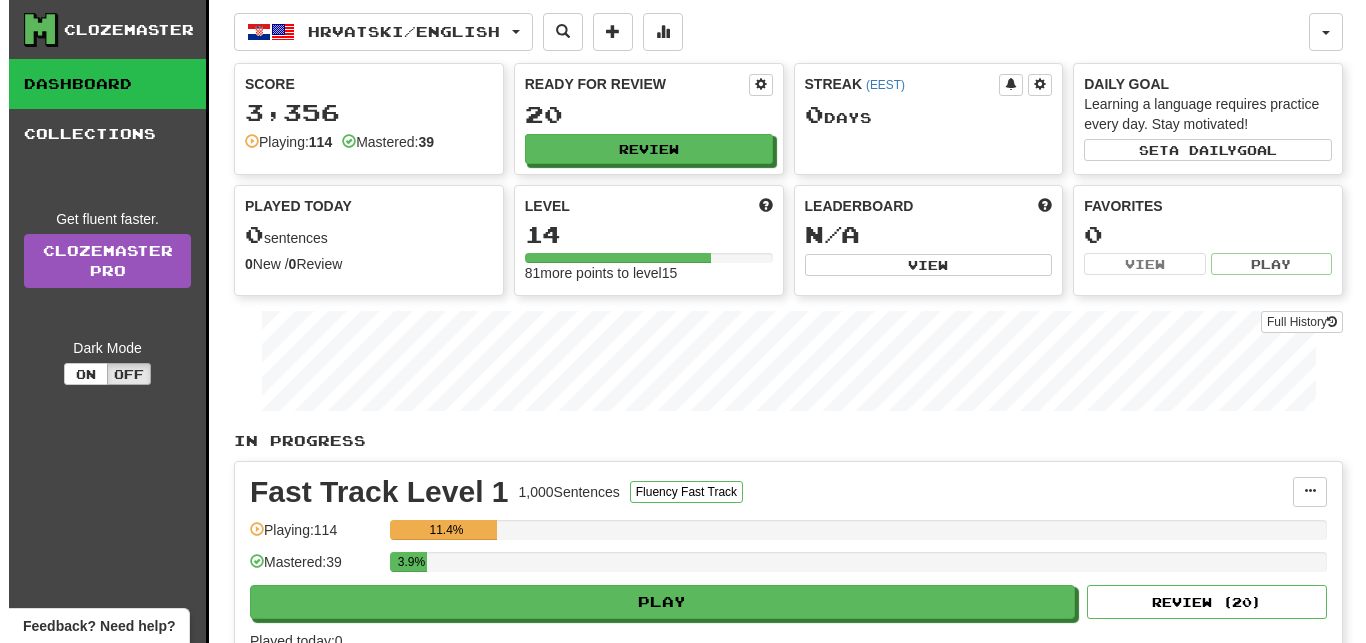 scroll, scrollTop: 0, scrollLeft: 0, axis: both 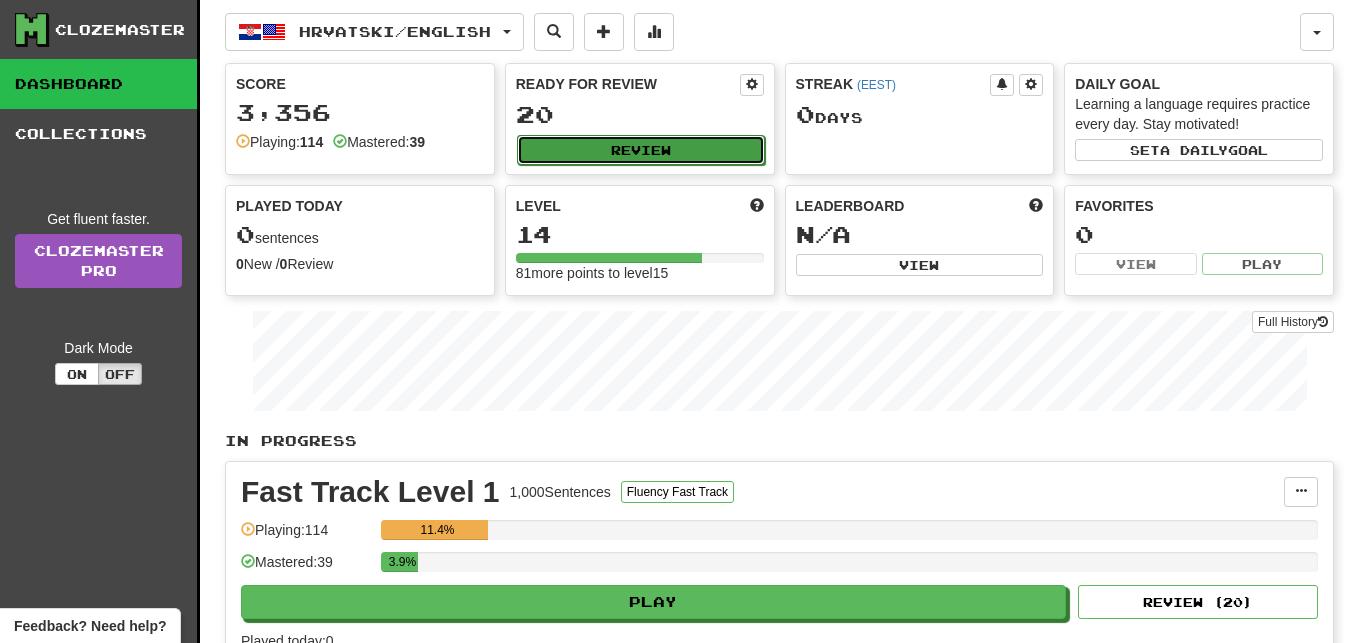 click on "Review" at bounding box center [641, 150] 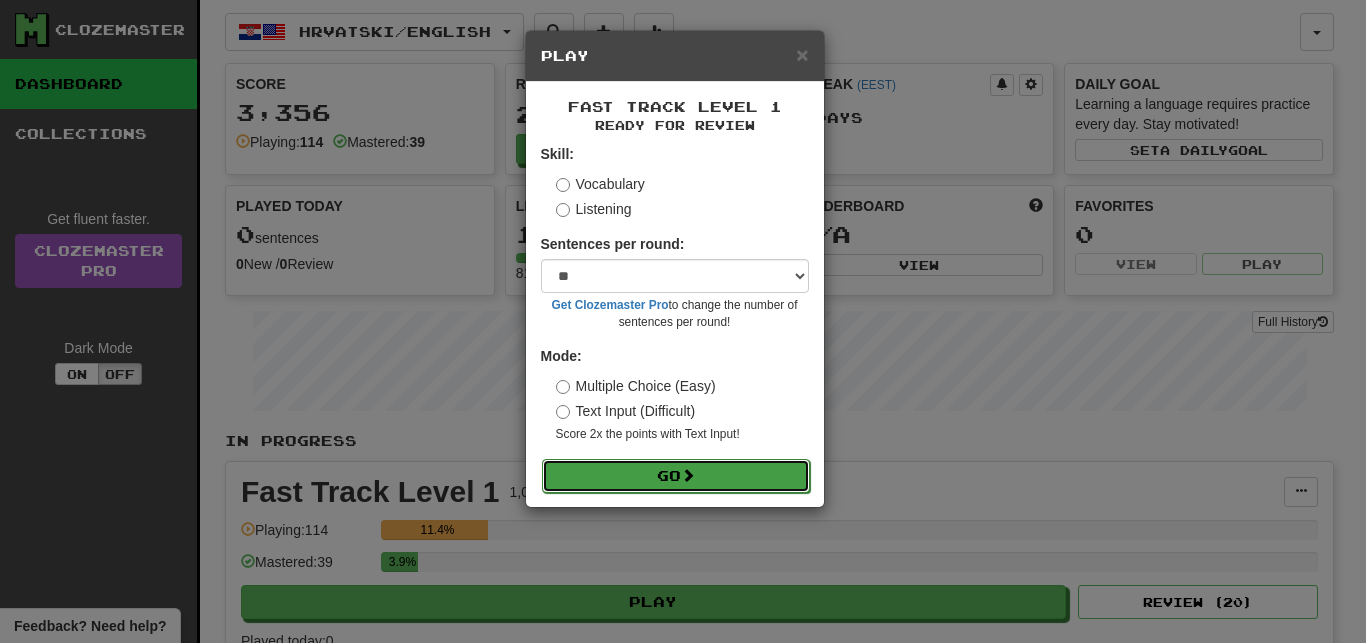 click on "Go" at bounding box center (676, 476) 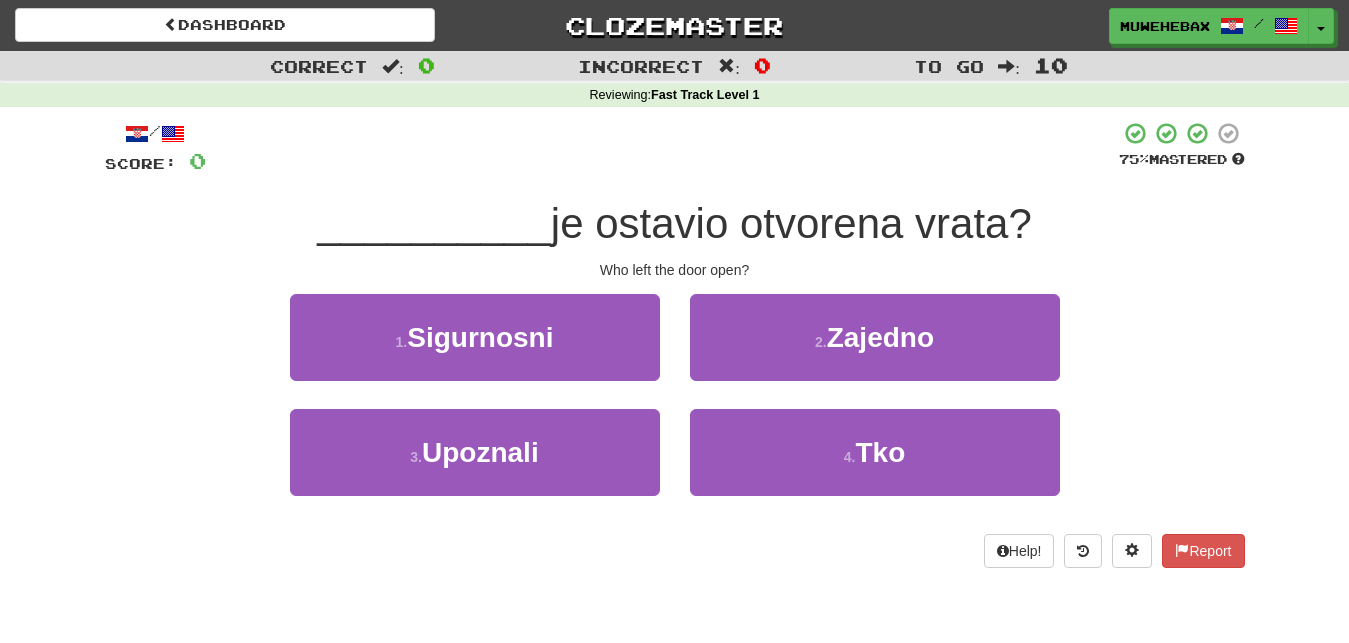 scroll, scrollTop: 0, scrollLeft: 0, axis: both 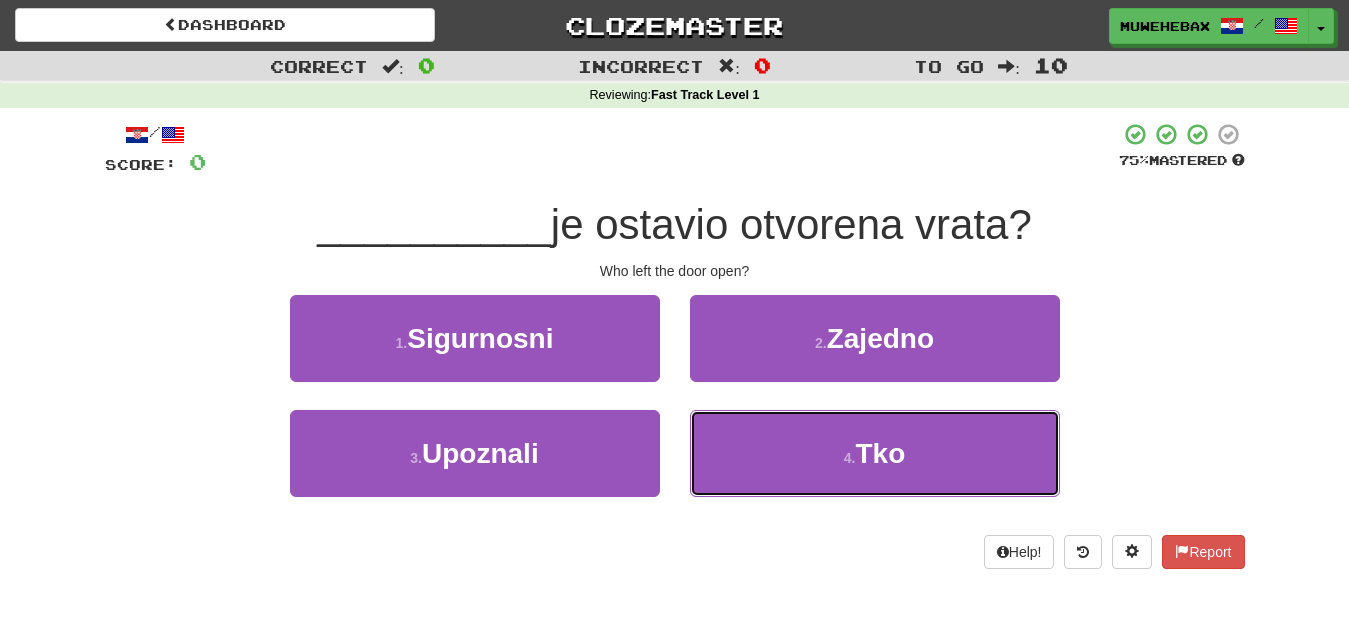 click on "4 .  Tko" at bounding box center (875, 453) 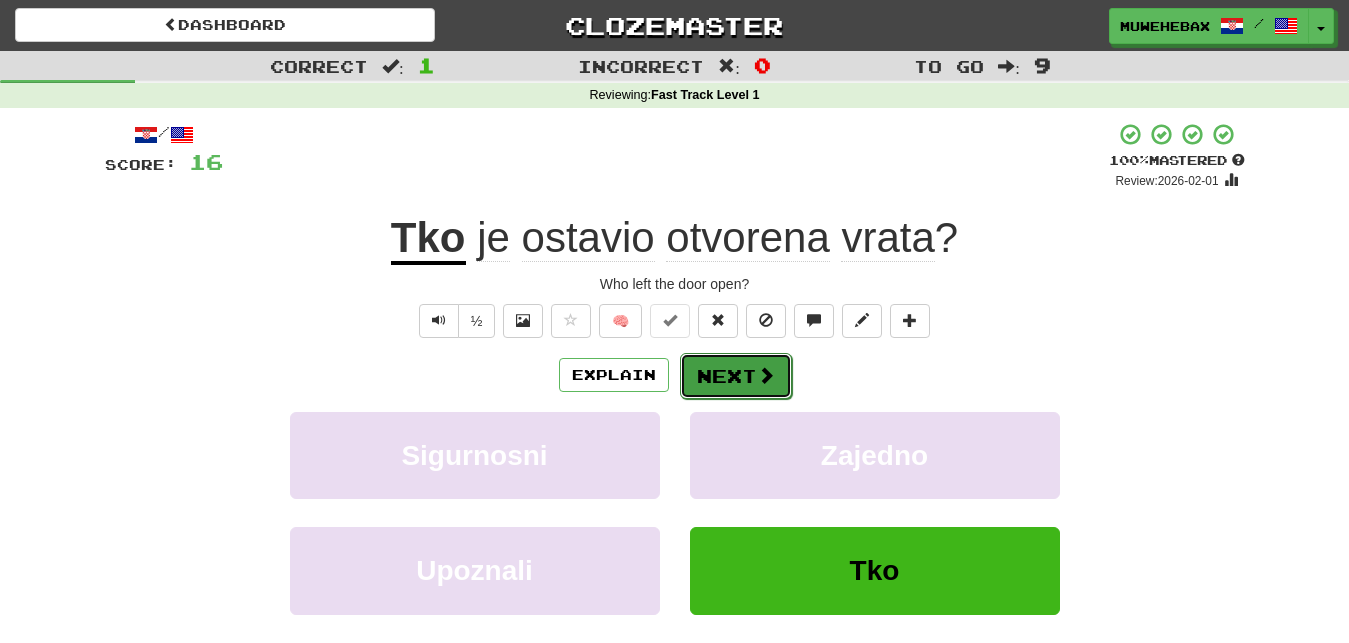 click on "Next" at bounding box center (736, 376) 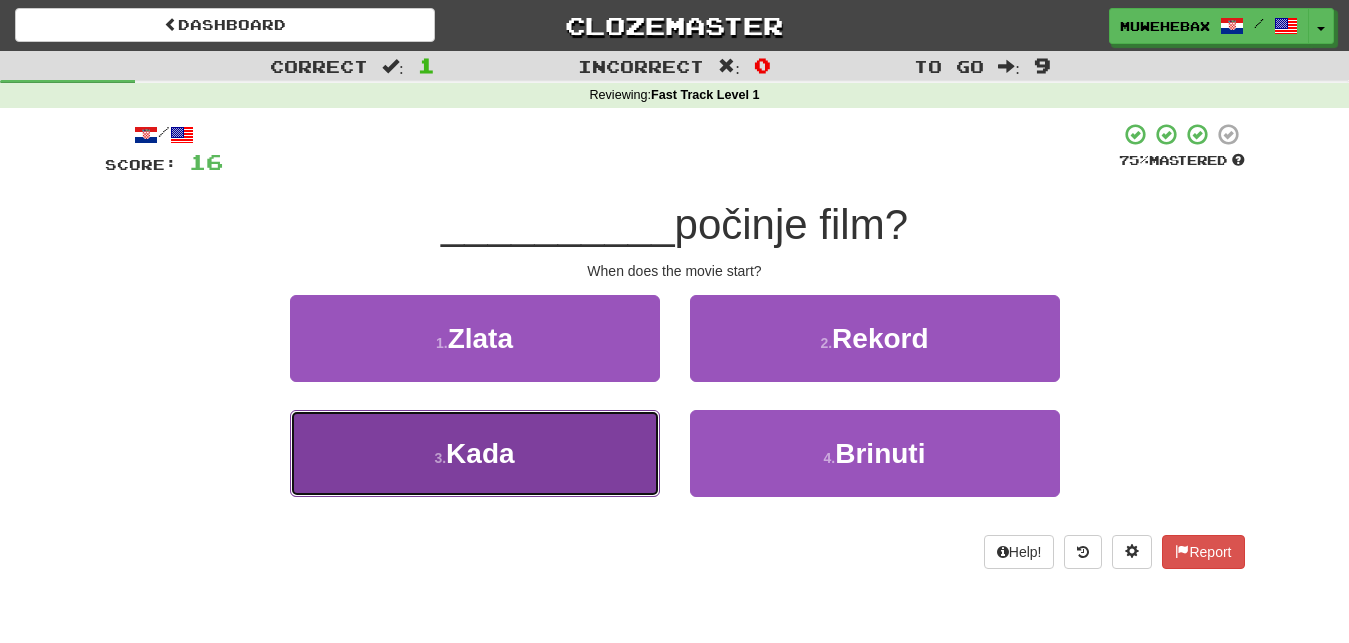 click on "3 .  Kada" at bounding box center [475, 453] 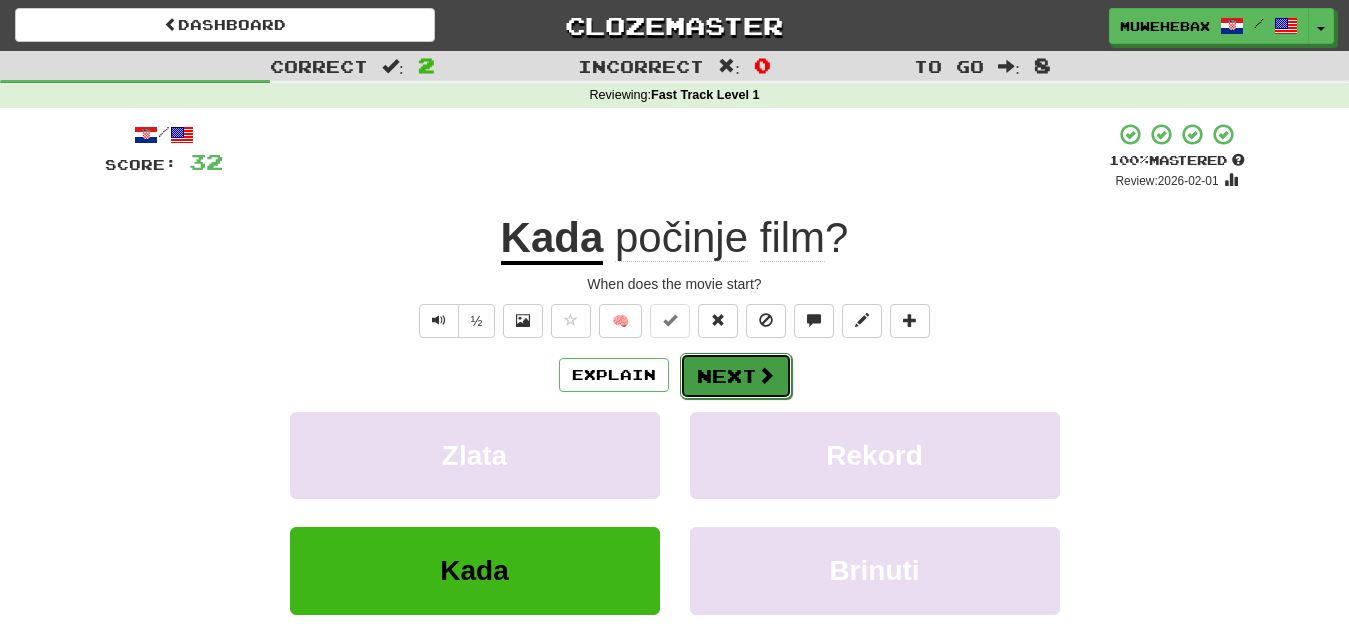 click on "Next" at bounding box center (736, 376) 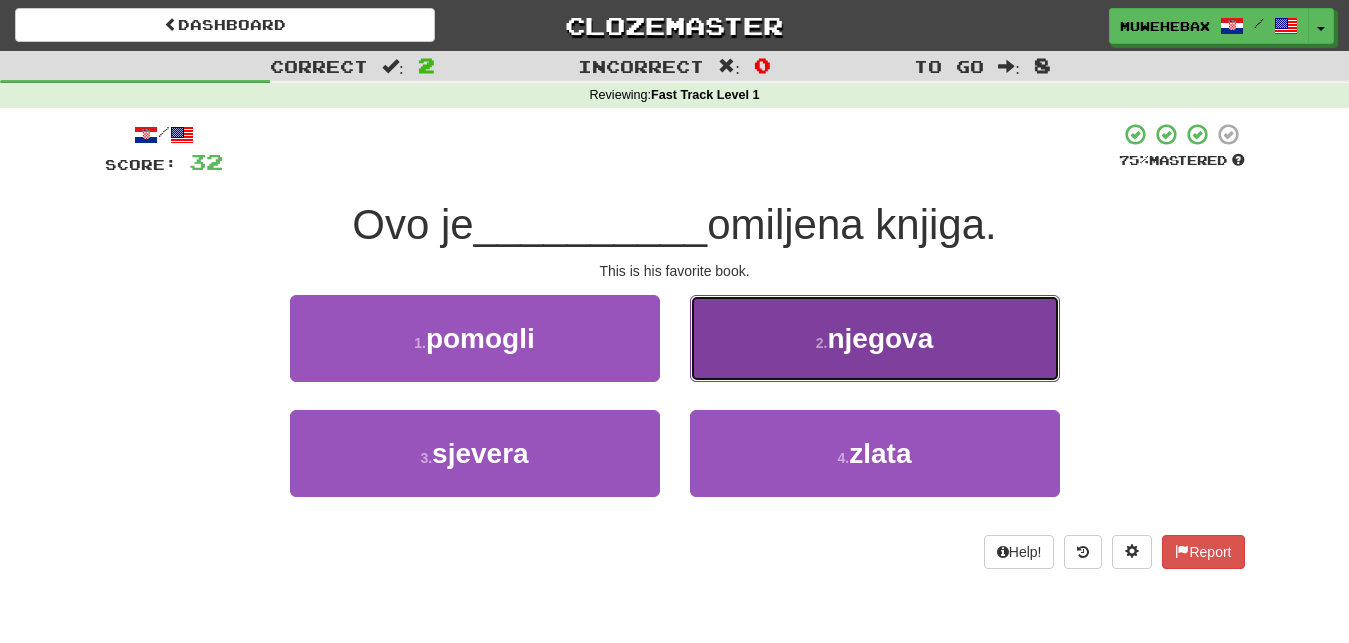 click on "2 .  njegova" at bounding box center (875, 338) 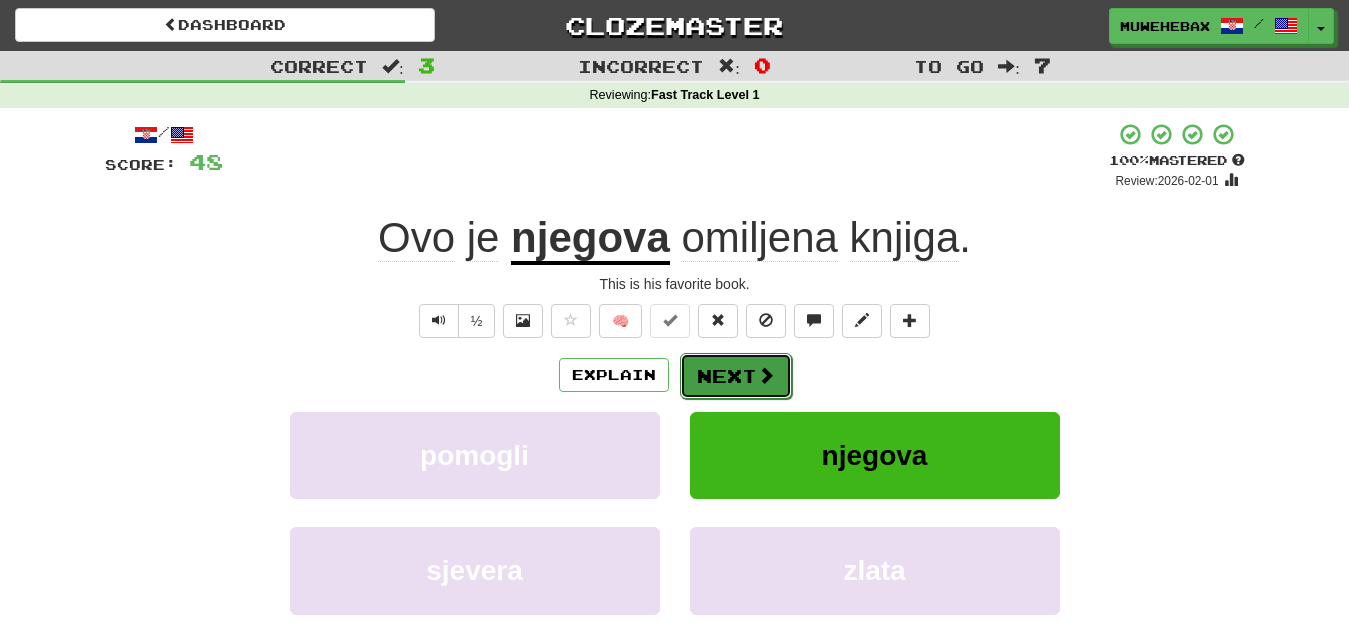 click on "Next" at bounding box center (736, 376) 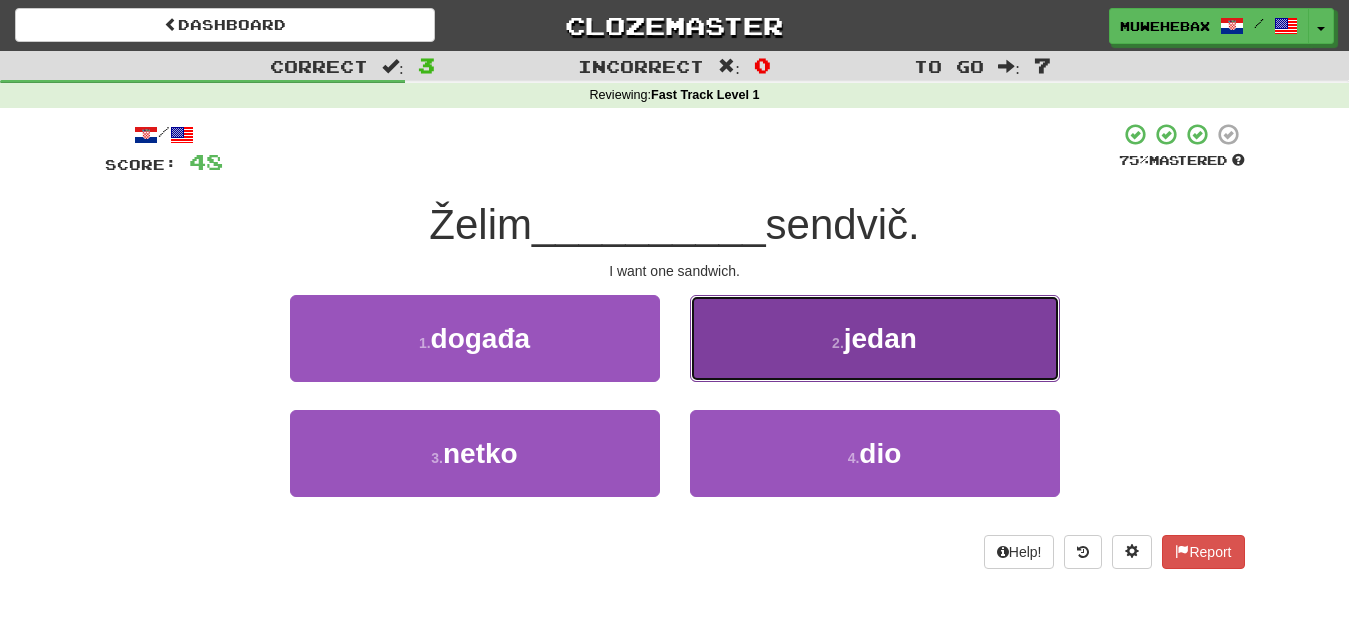 click on "2 .  jedan" at bounding box center (875, 338) 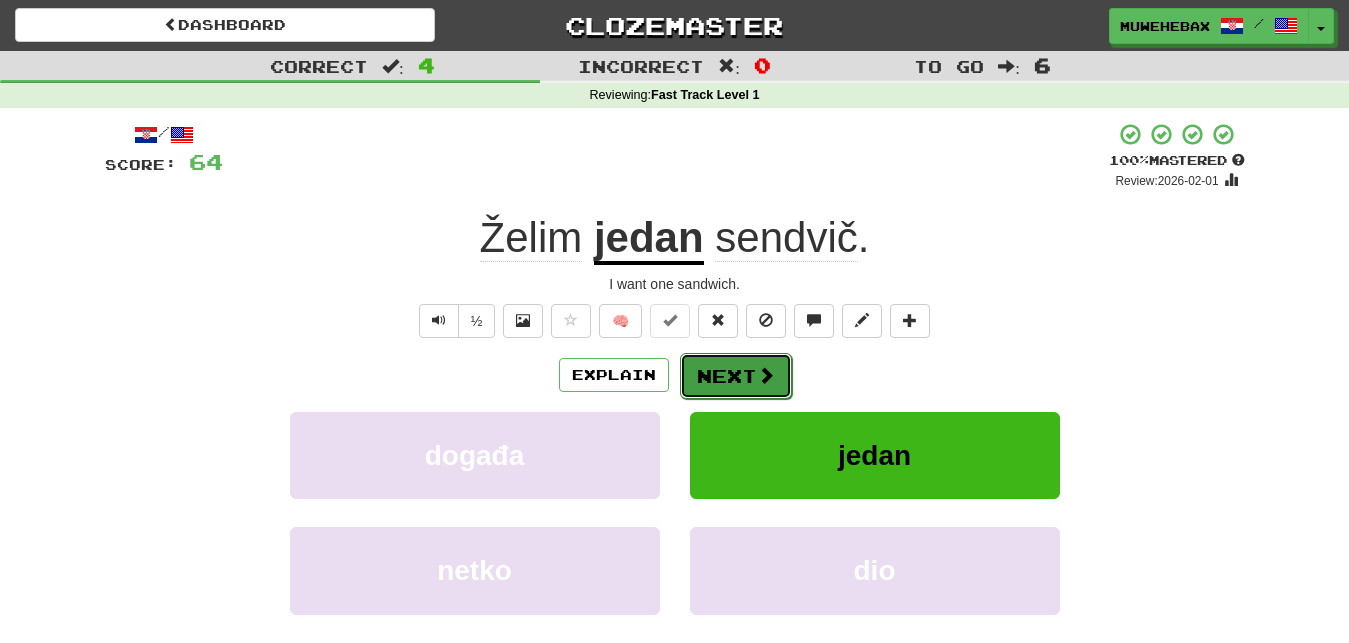 click on "Next" at bounding box center [736, 376] 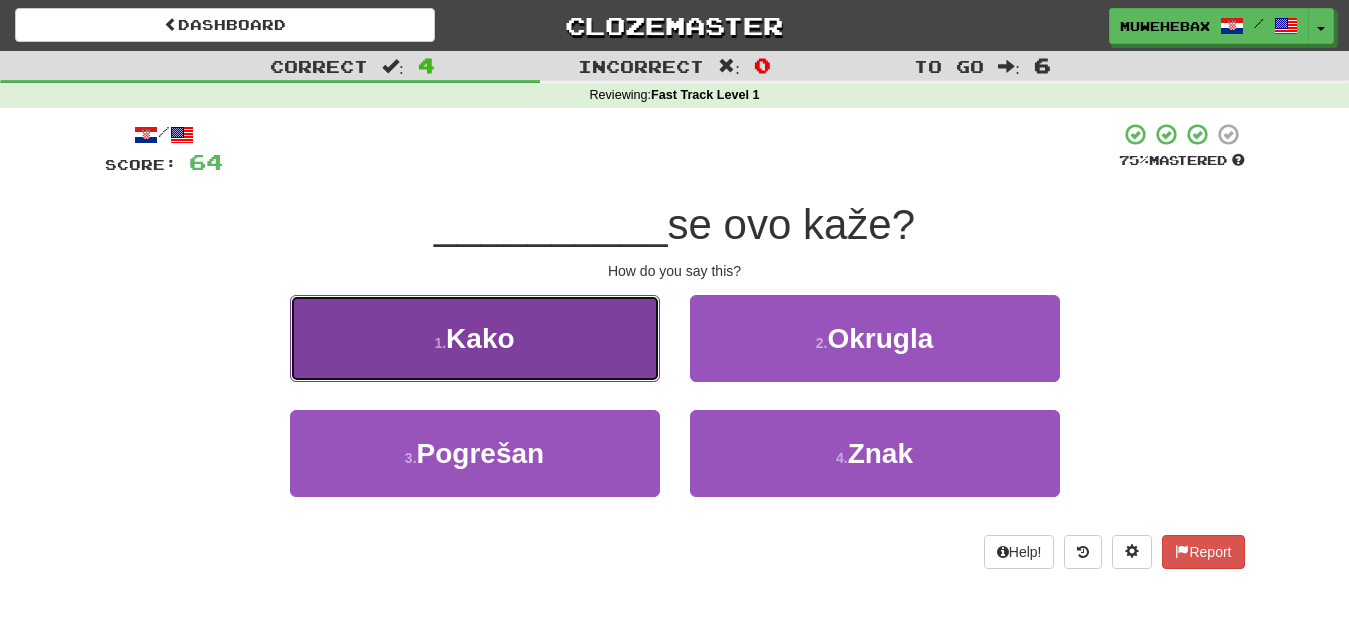 click on "1 .  Kako" at bounding box center [475, 338] 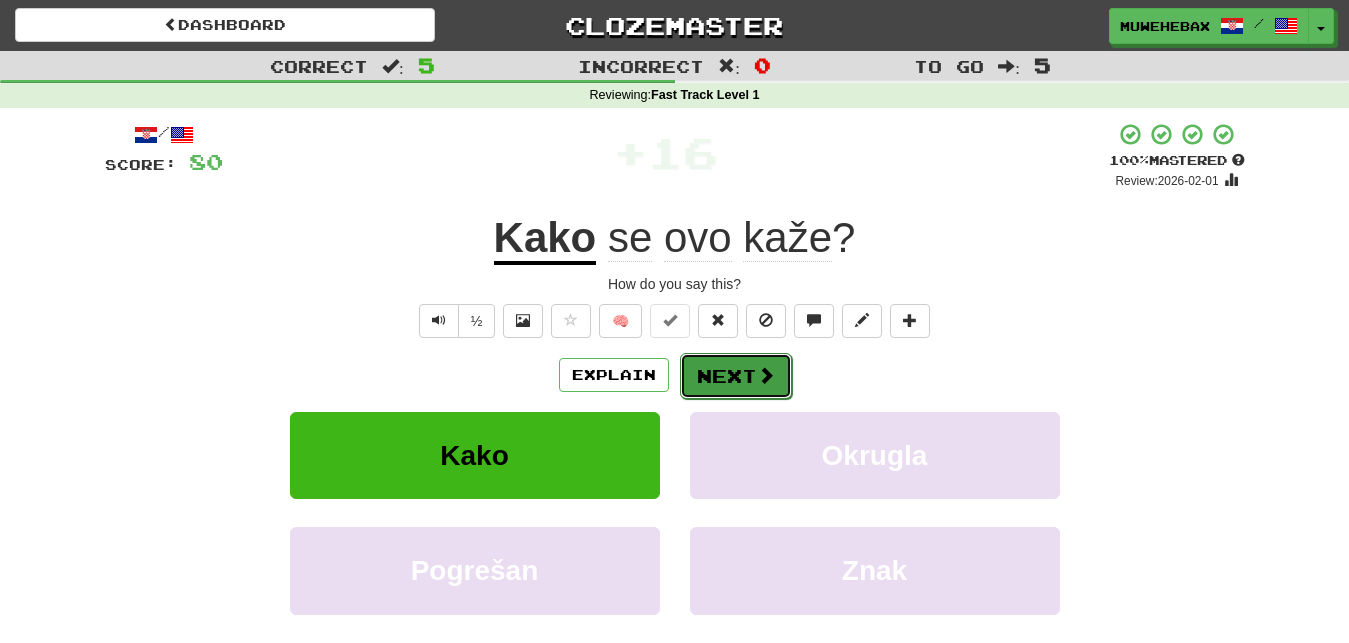 click on "Next" at bounding box center [736, 376] 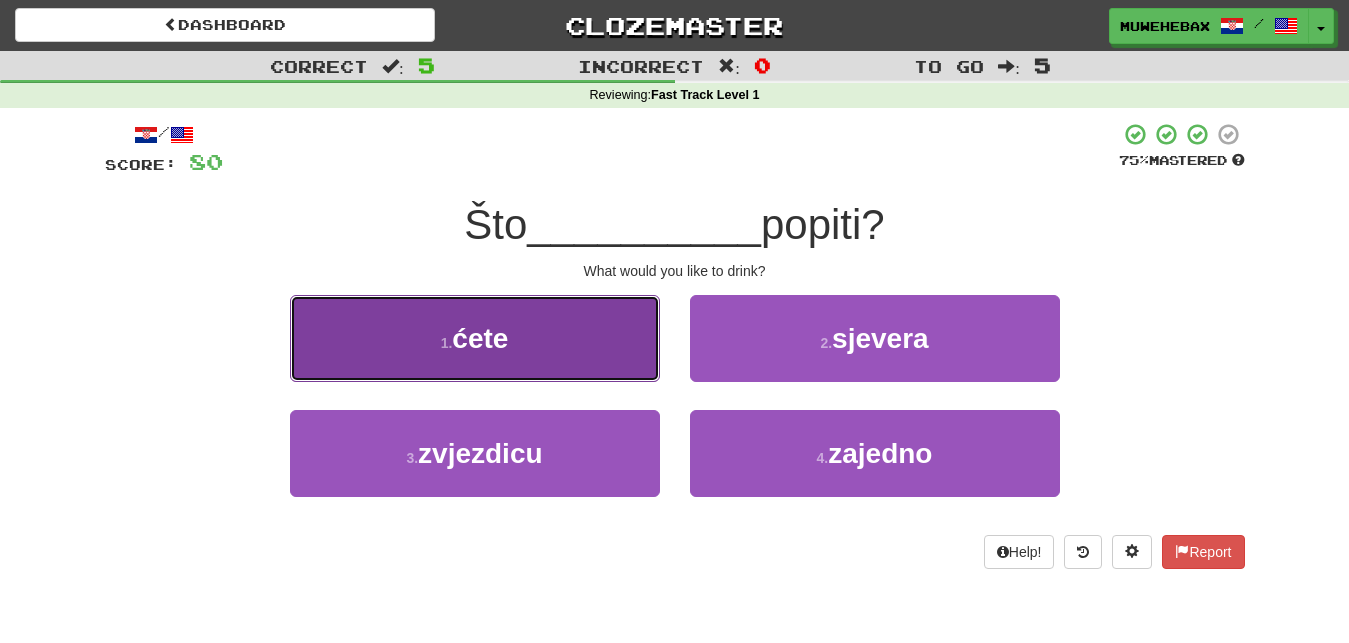 click on "1 .  ćete" at bounding box center (475, 338) 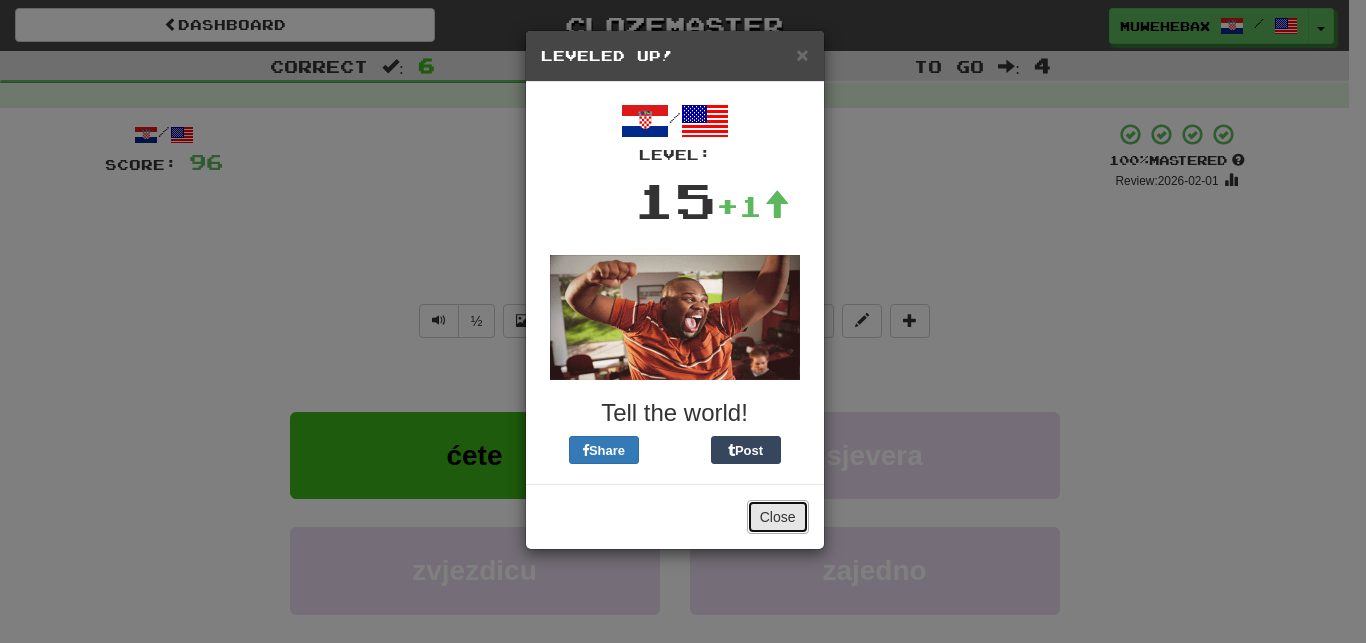 click on "Close" at bounding box center (778, 517) 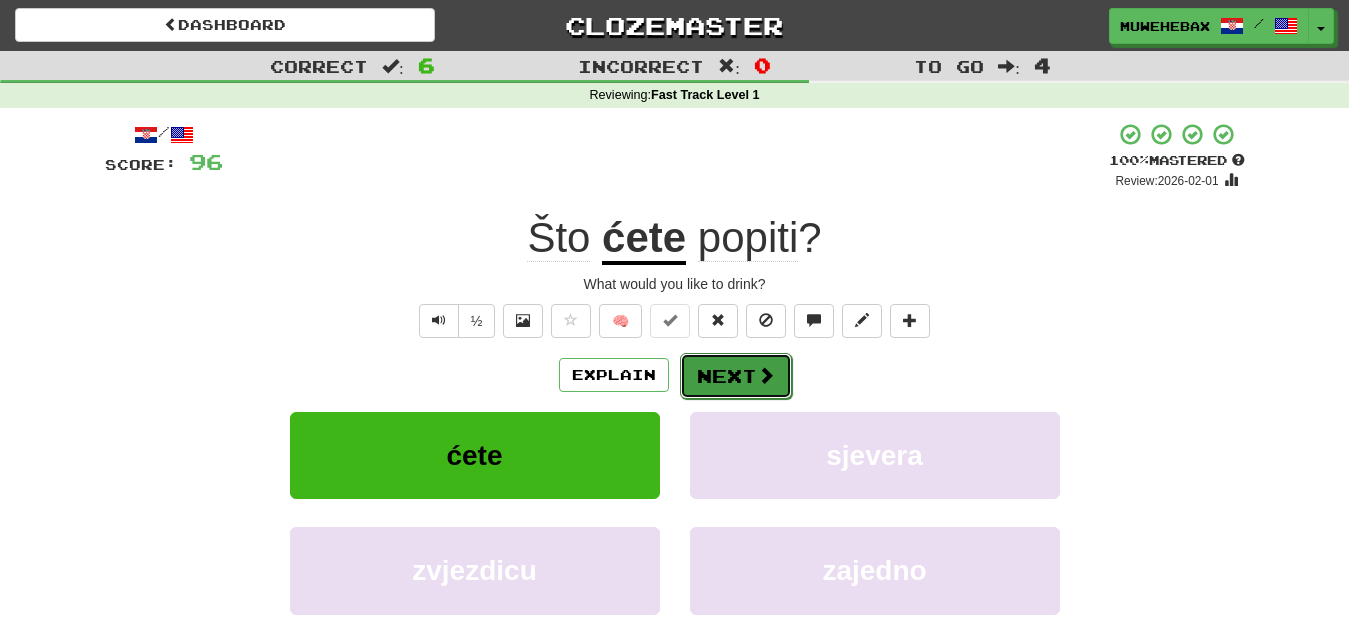 click on "Next" at bounding box center (736, 376) 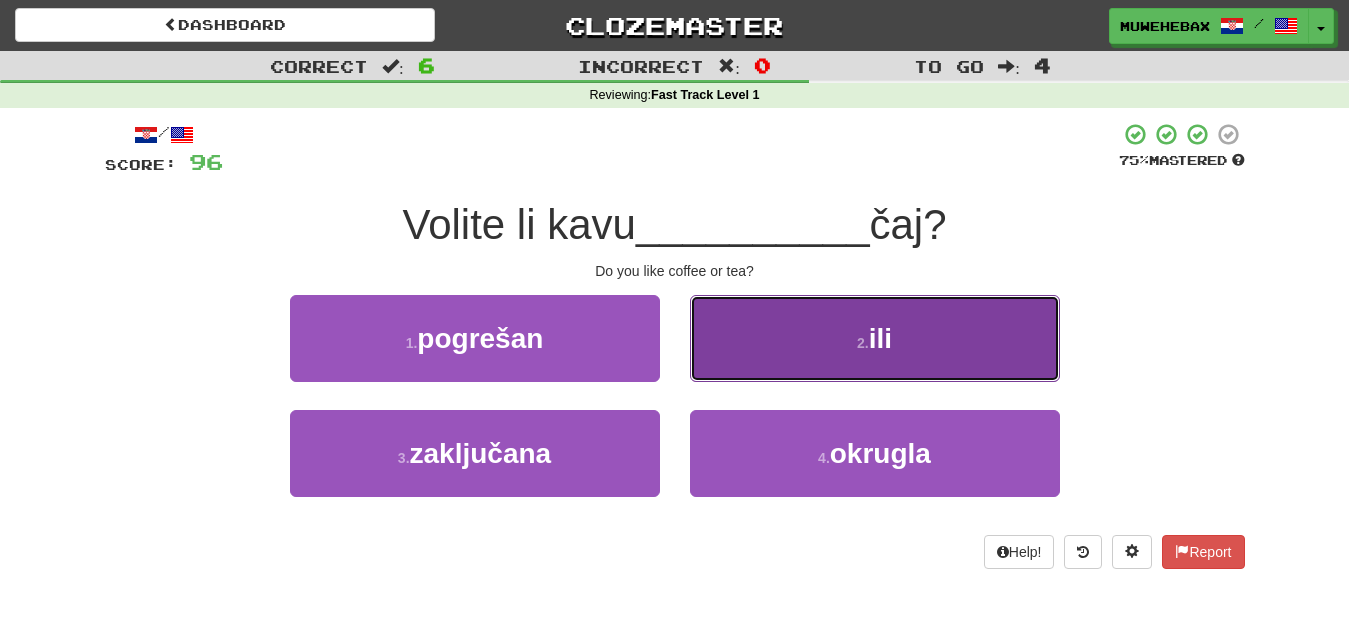 click on "2 .  ili" at bounding box center [875, 338] 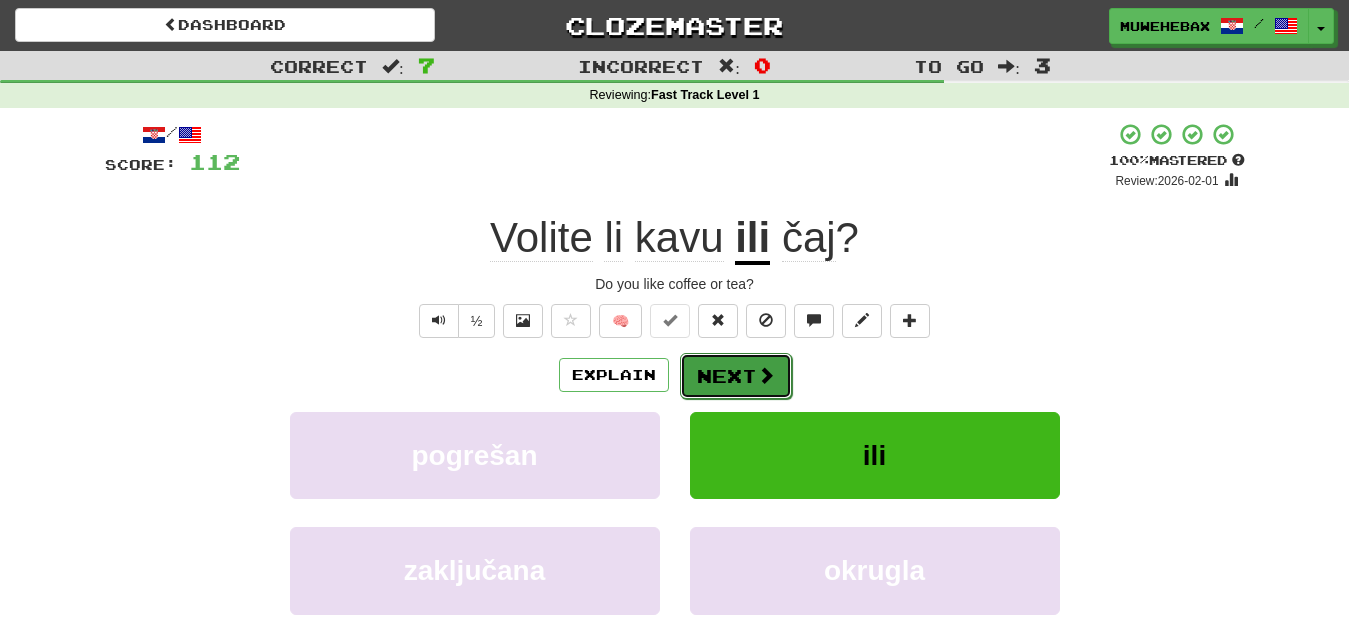 click on "Next" at bounding box center [736, 376] 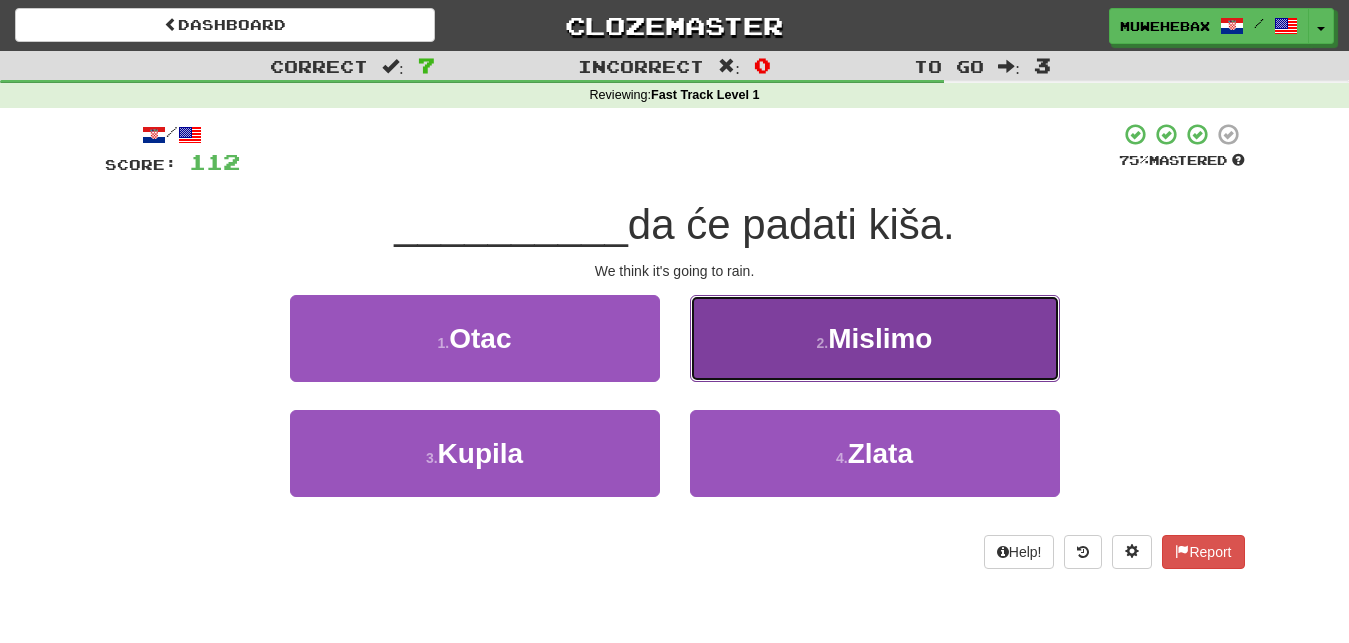 click on "2 .  Mislimo" at bounding box center (875, 338) 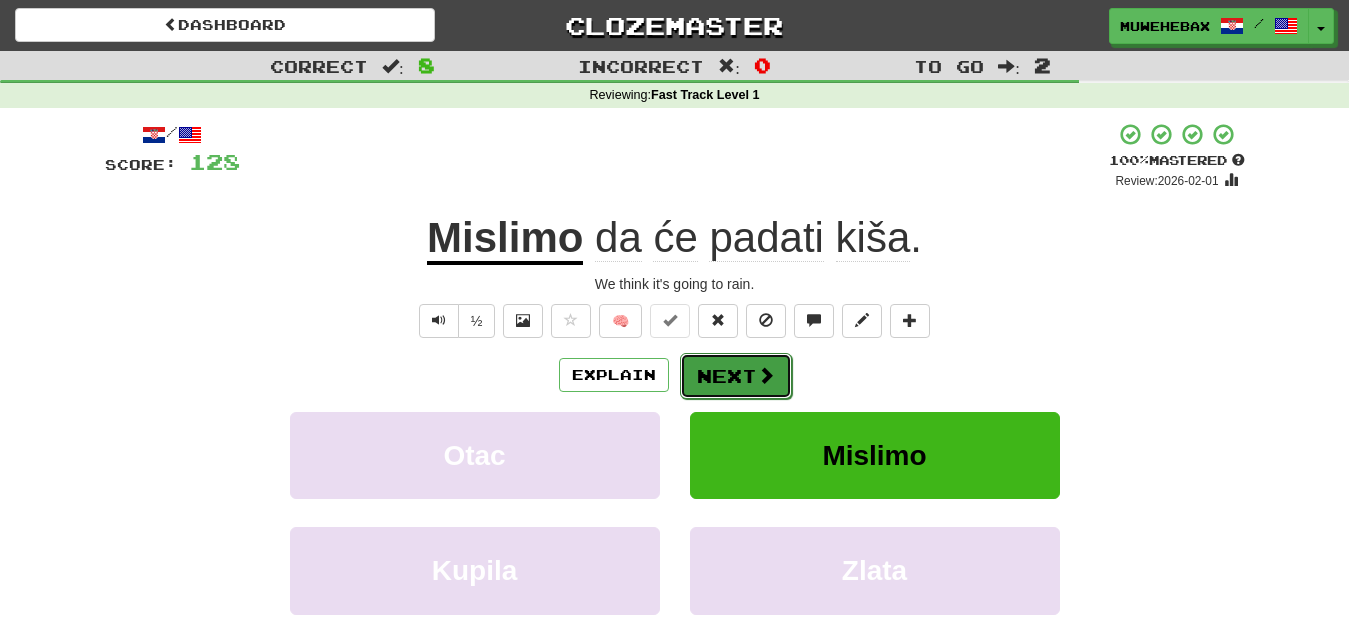 click on "Next" at bounding box center [736, 376] 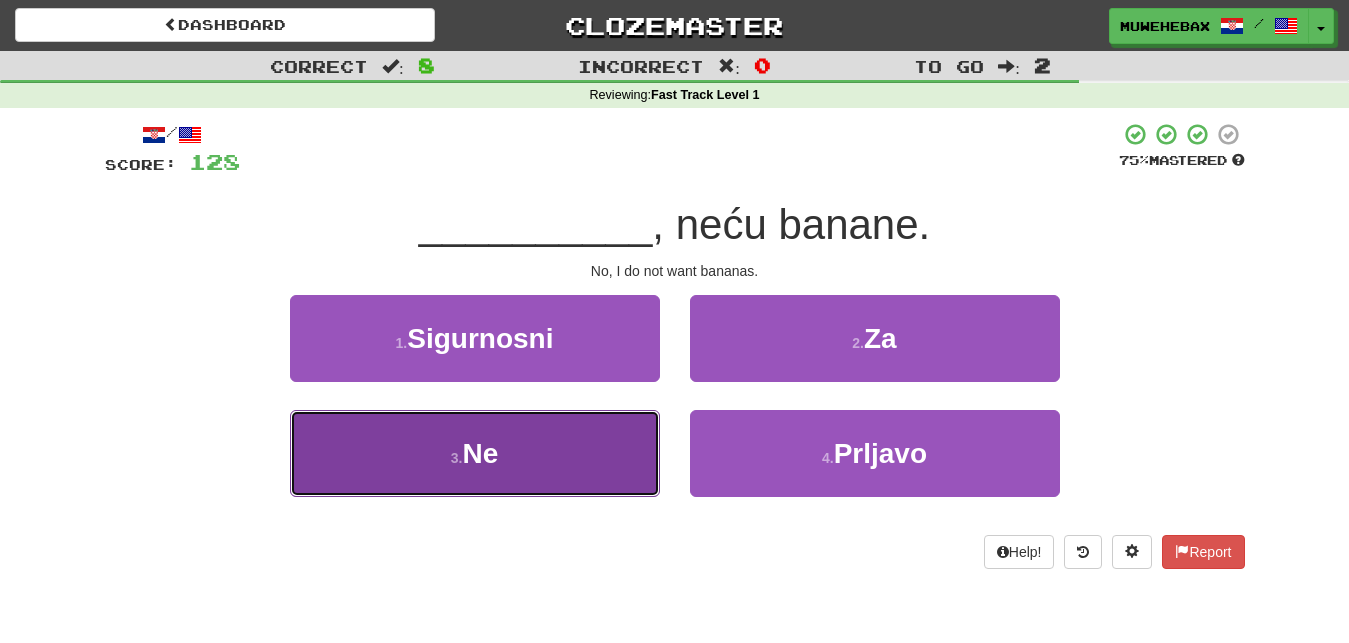 click on "3 .  Ne" at bounding box center [475, 453] 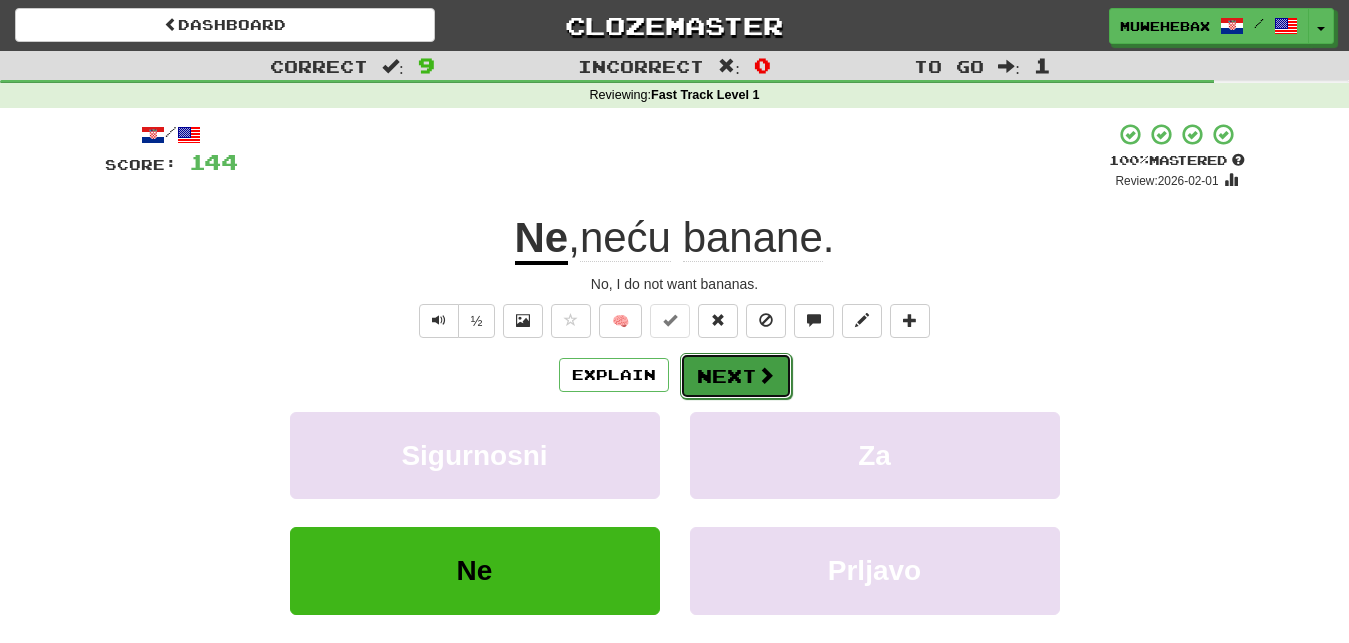 click on "Next" at bounding box center [736, 376] 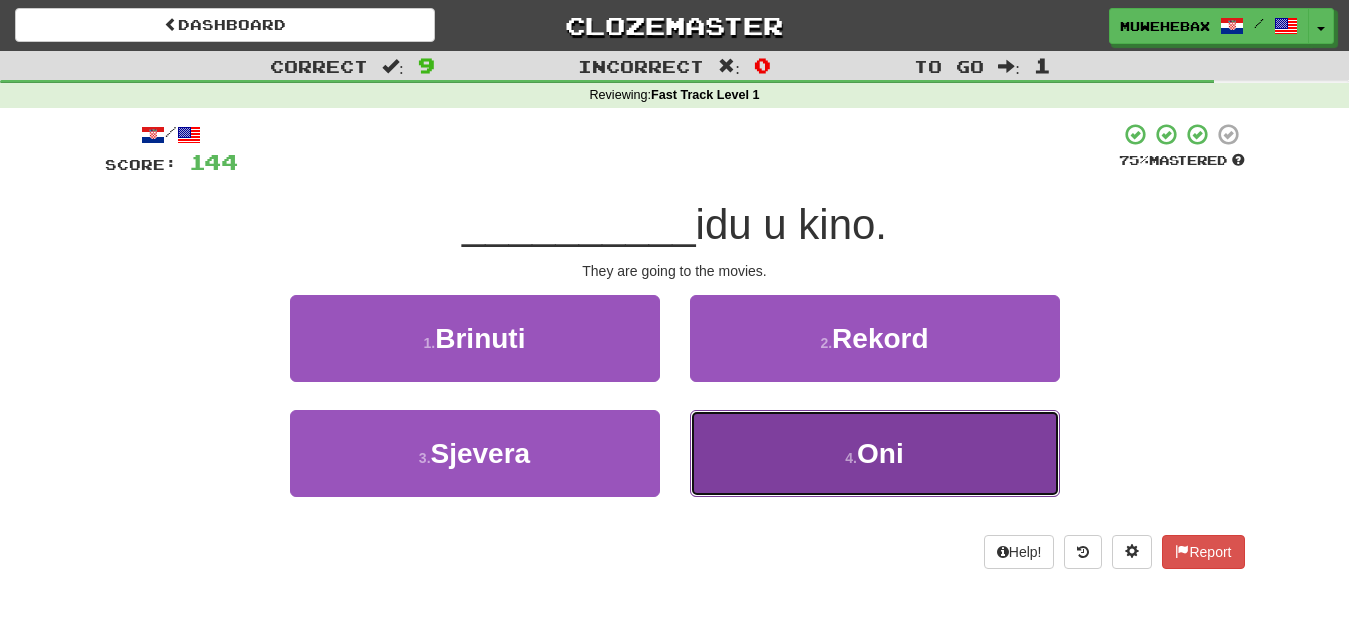 click on "4 .  Oni" at bounding box center (875, 453) 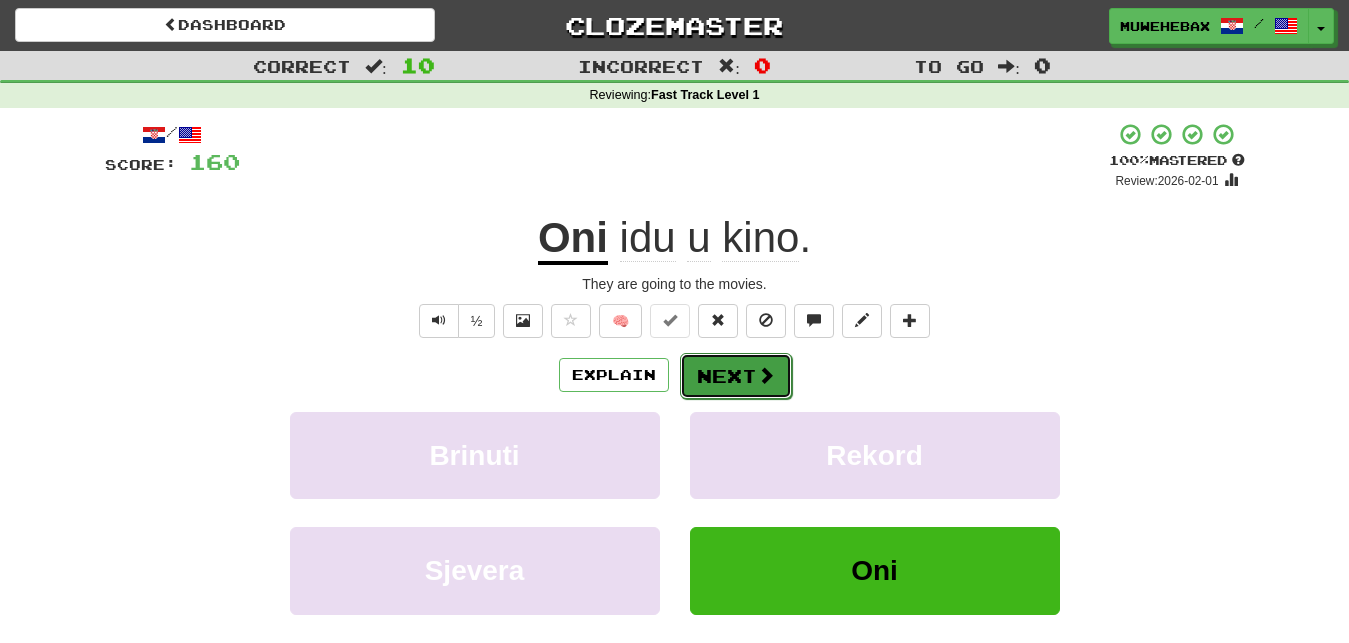 click on "Next" at bounding box center (736, 376) 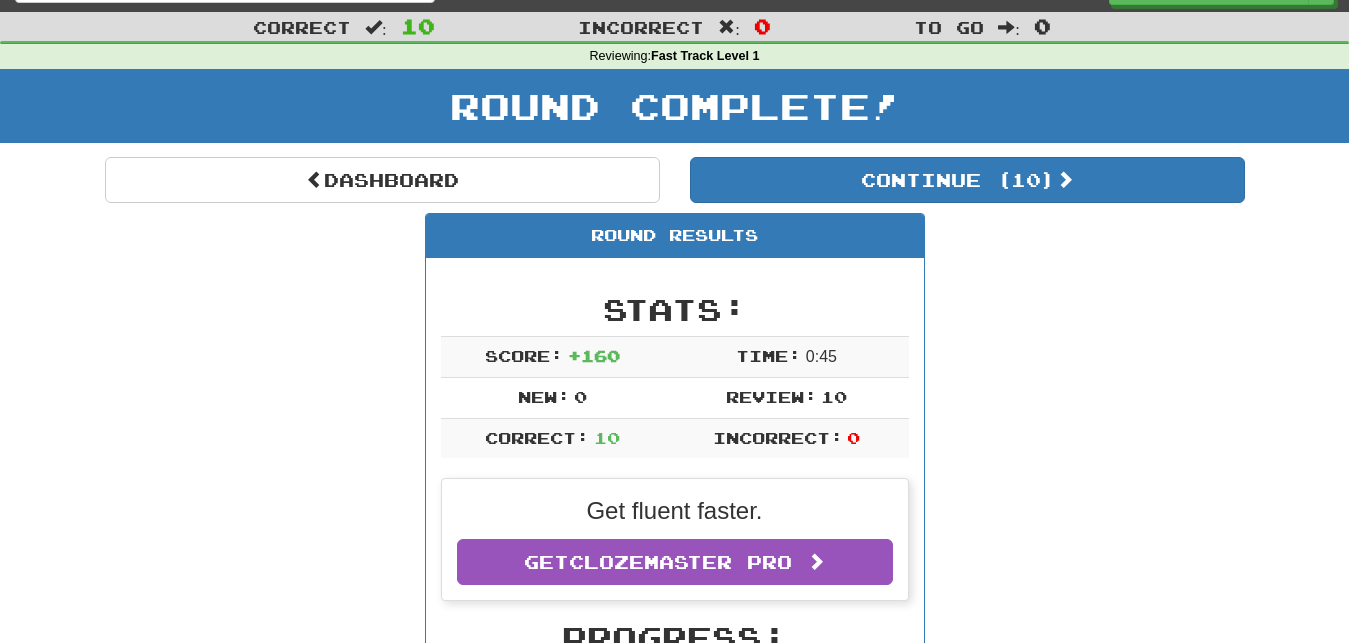 scroll, scrollTop: 0, scrollLeft: 0, axis: both 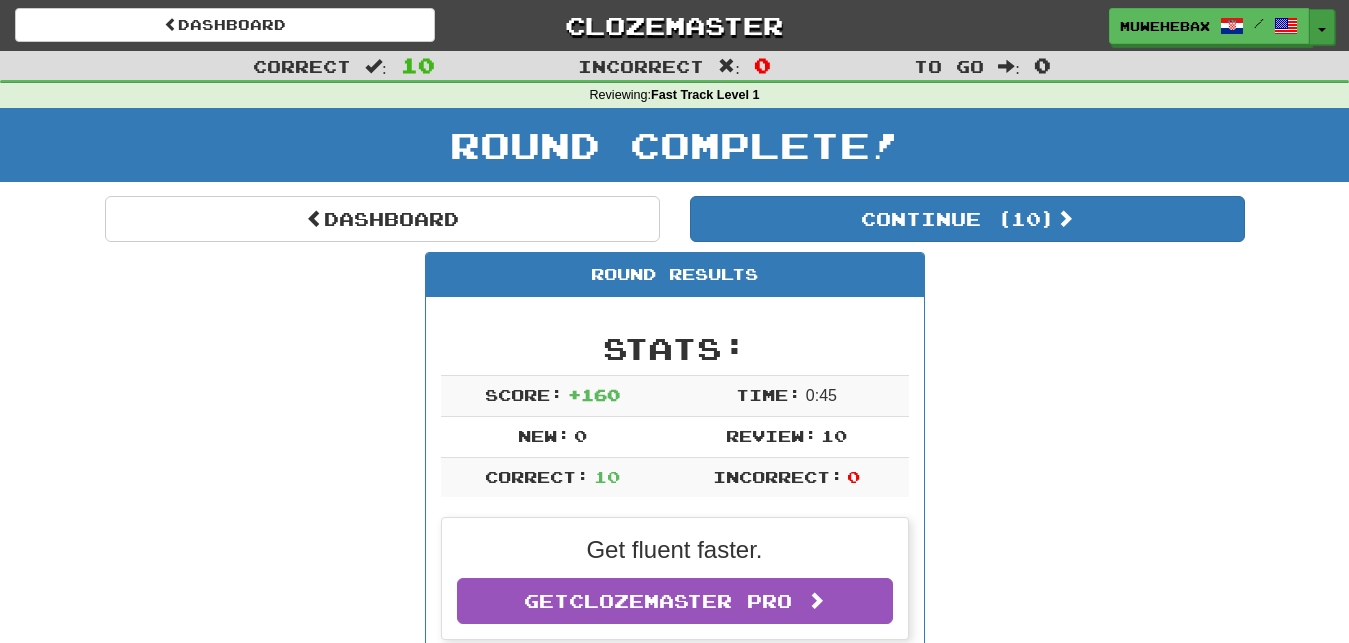 click on "Toggle Dropdown" at bounding box center (1322, 27) 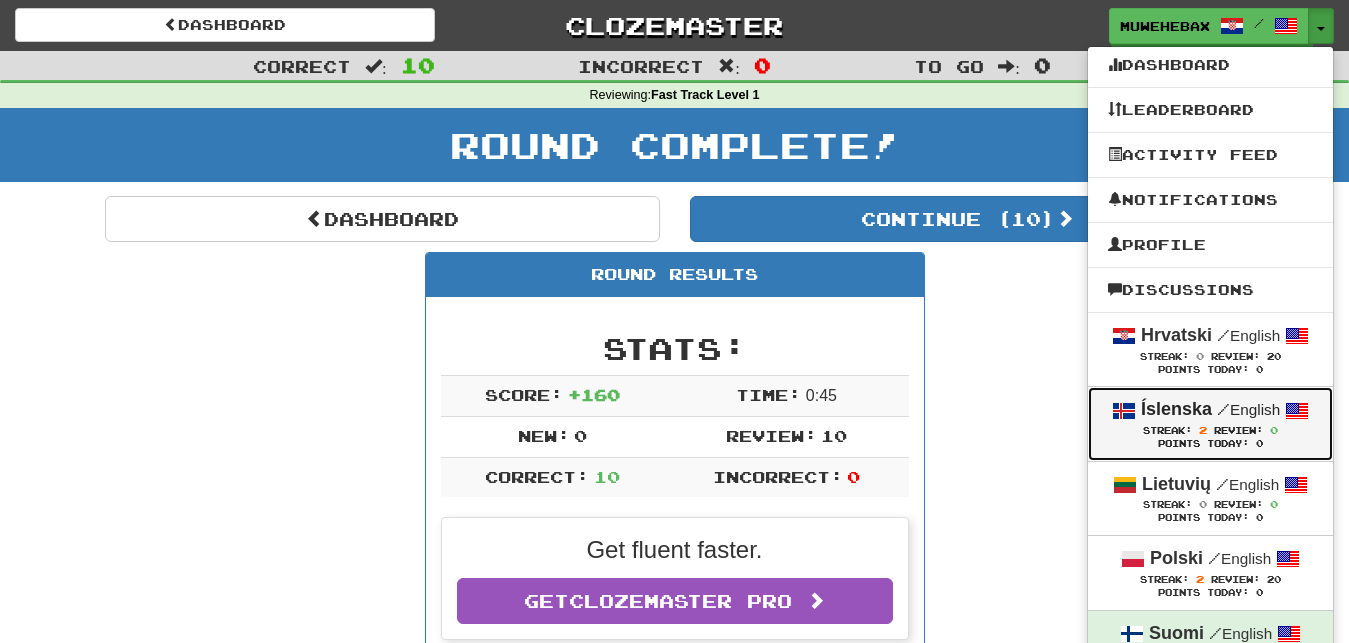 click on "Streak:
2
Review:
0" at bounding box center [1210, 430] 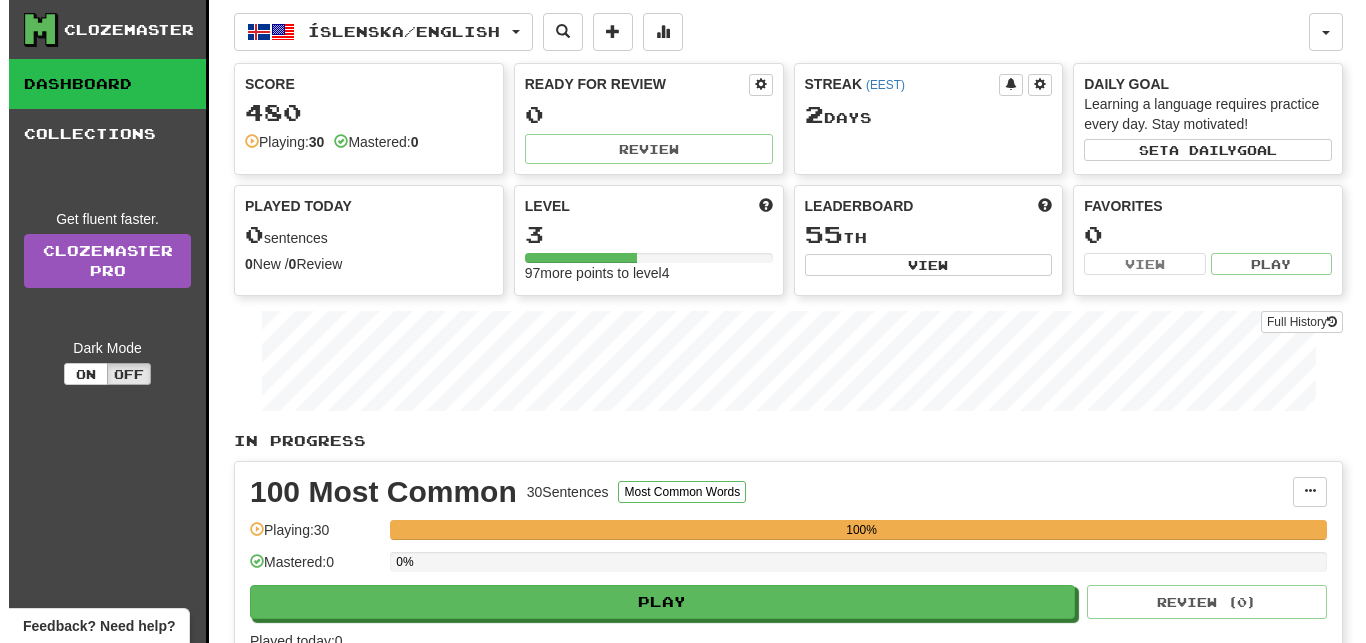 scroll, scrollTop: 102, scrollLeft: 0, axis: vertical 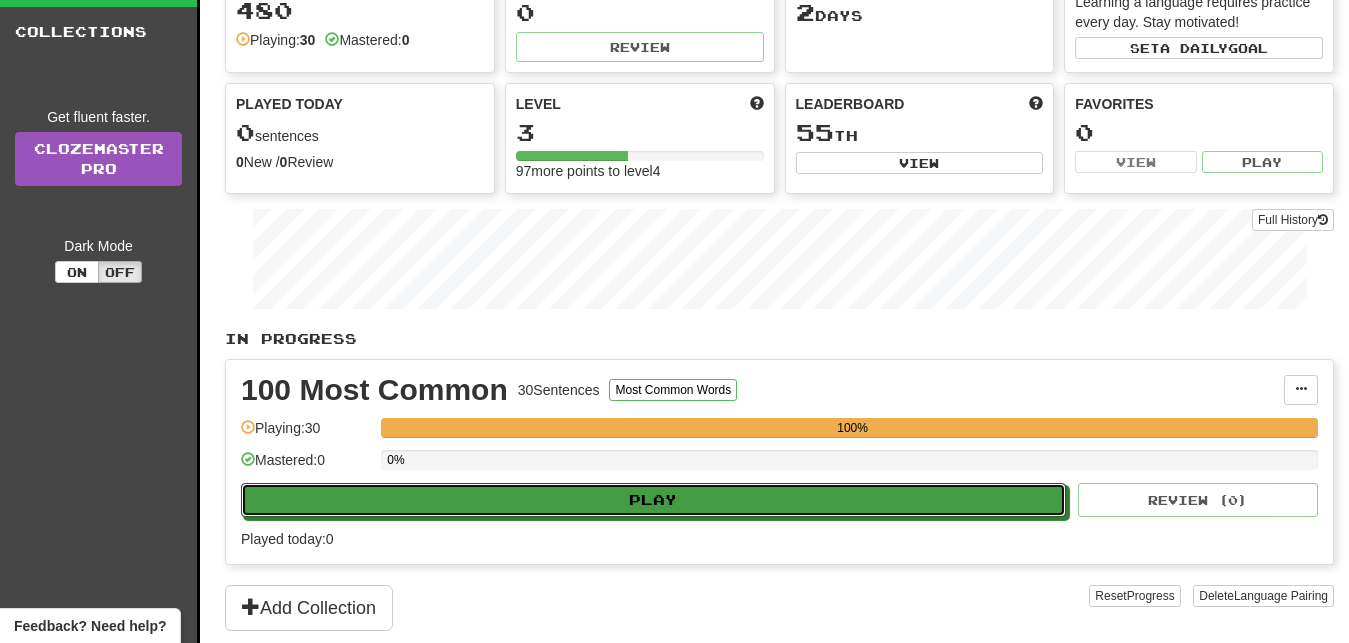click on "Play" at bounding box center (653, 500) 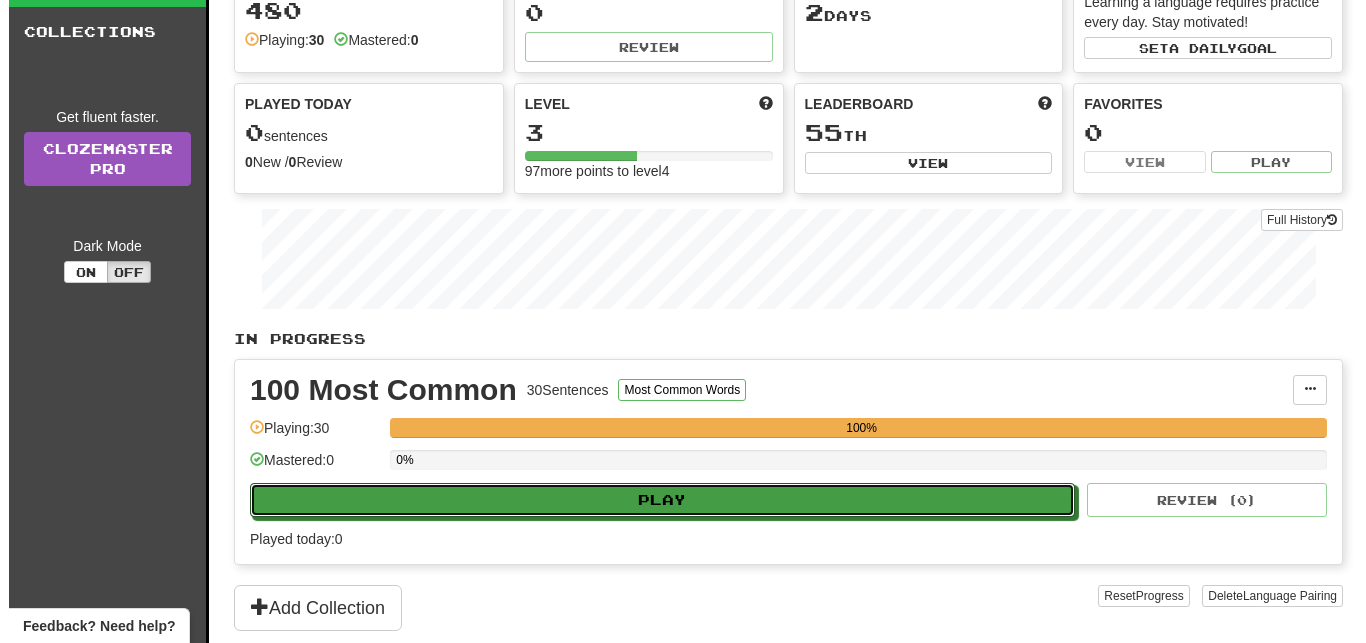 select on "**" 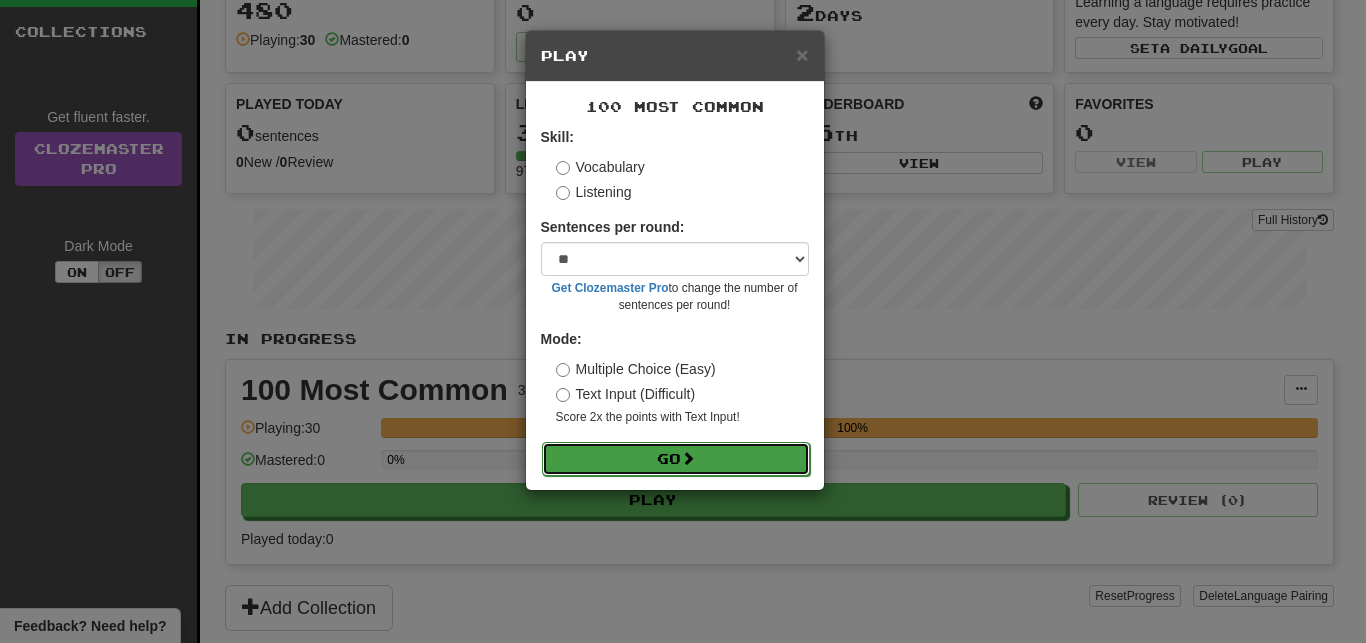 click on "Go" at bounding box center [676, 459] 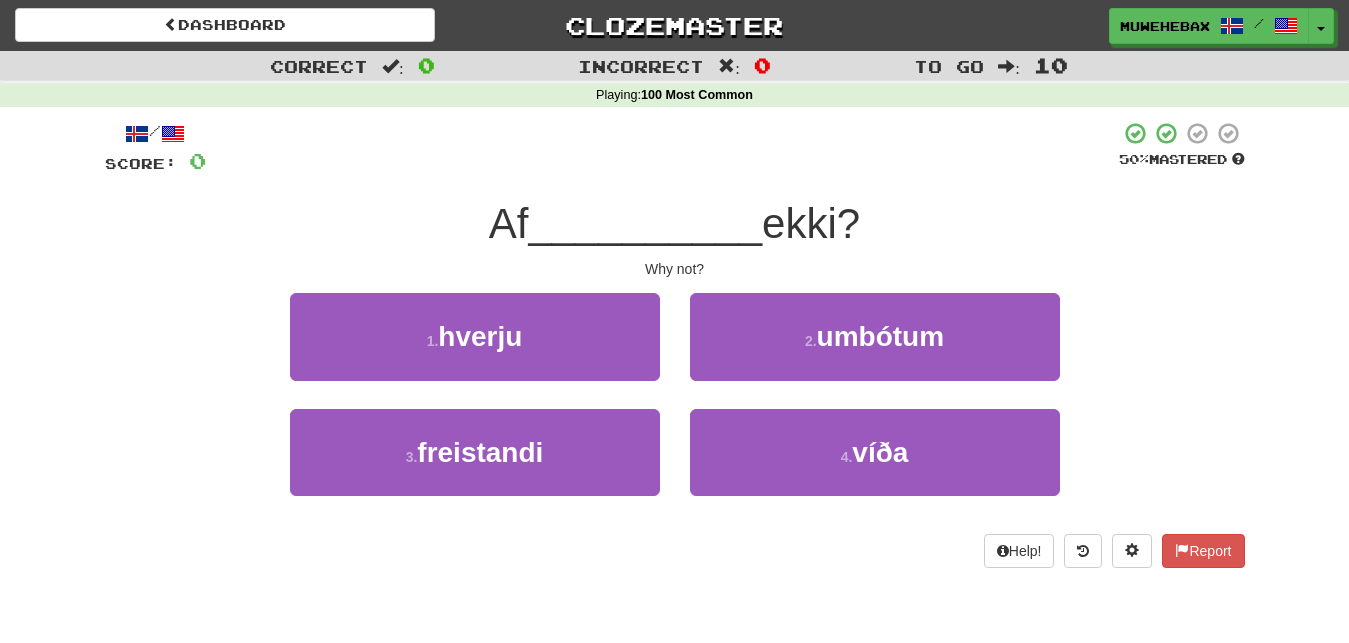 scroll, scrollTop: 0, scrollLeft: 0, axis: both 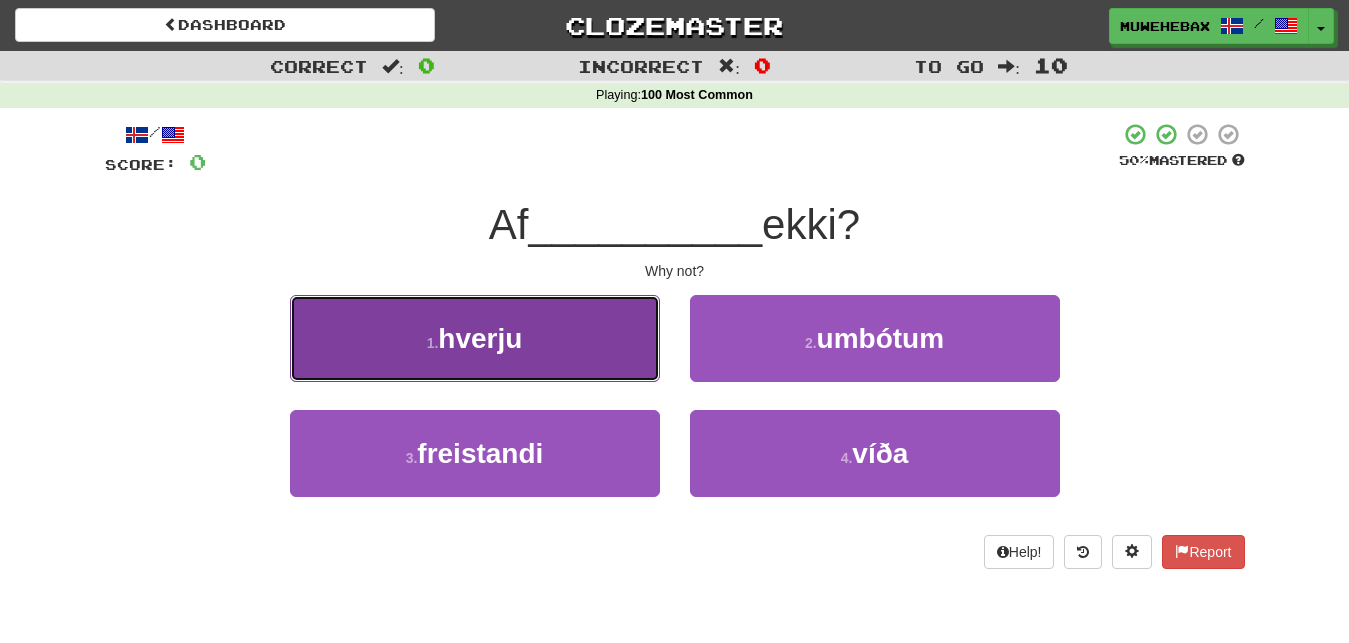 click on "1 . hverju" at bounding box center [475, 338] 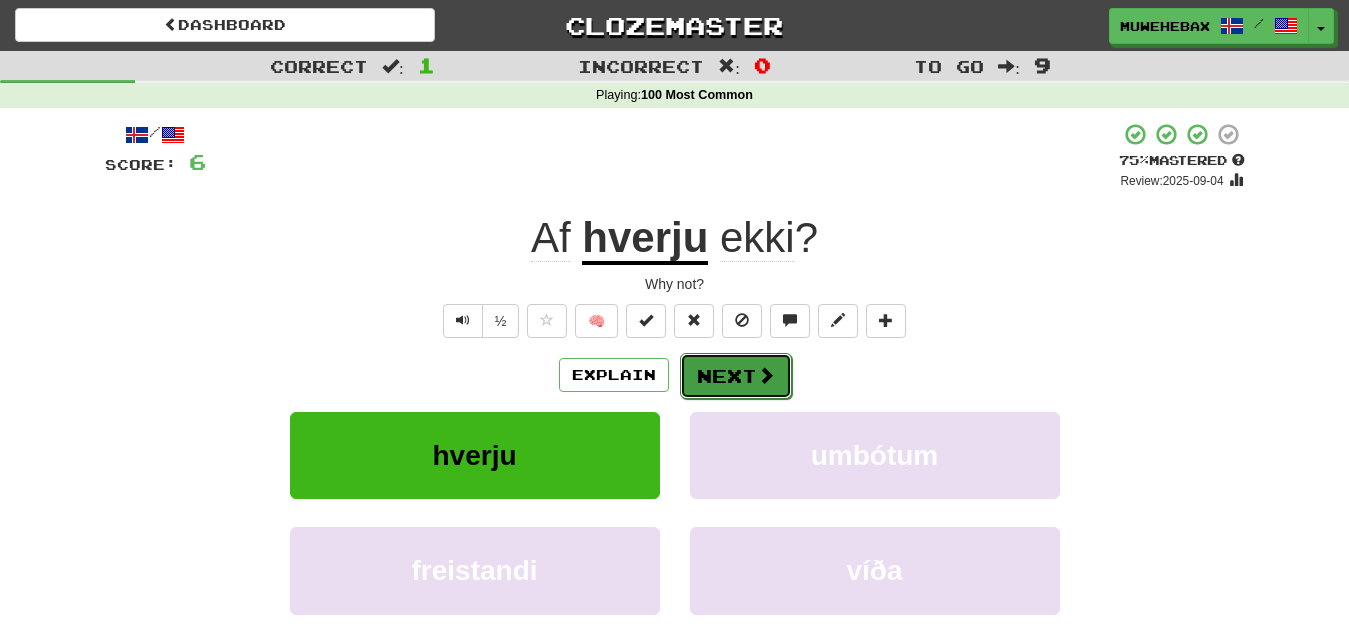 click on "Next" at bounding box center [736, 376] 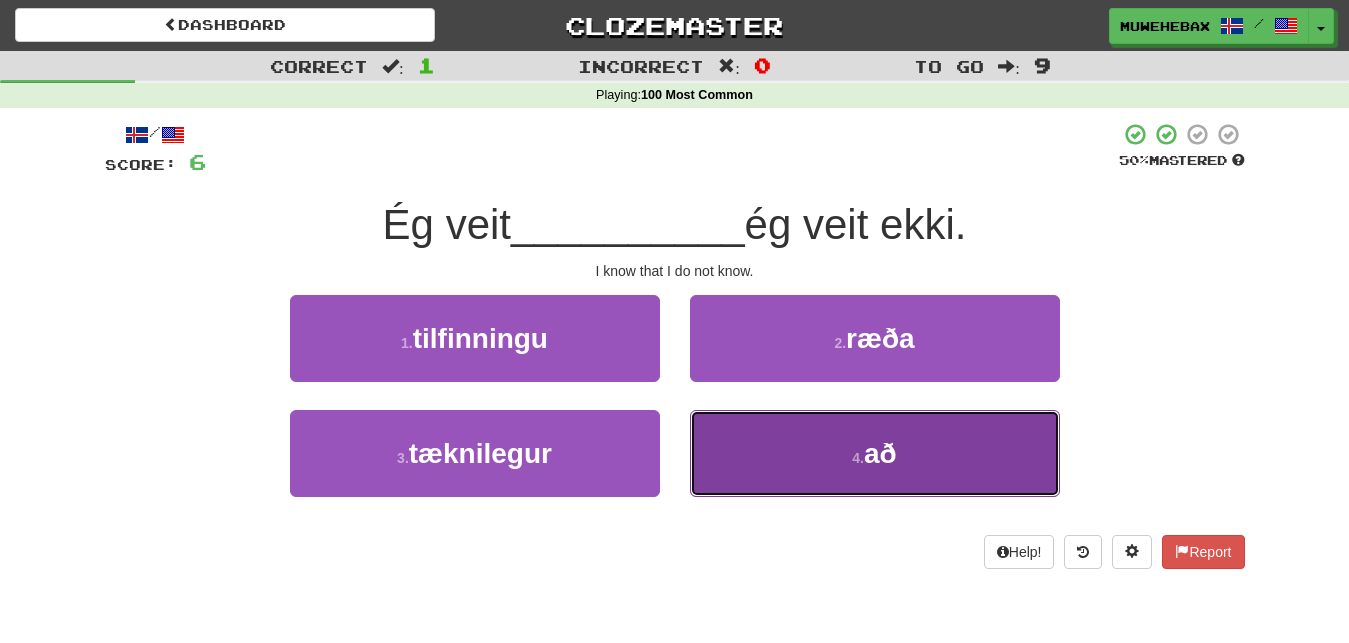 click on "4 . að" at bounding box center (875, 453) 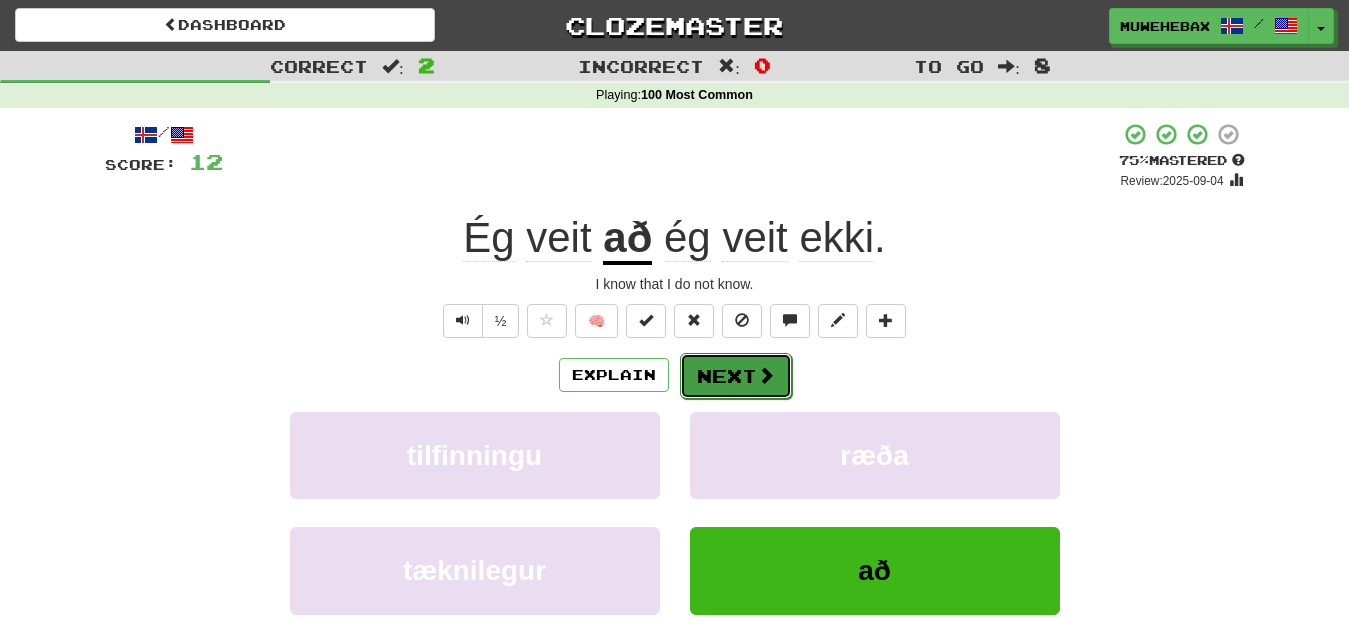 click on "Next" at bounding box center [736, 376] 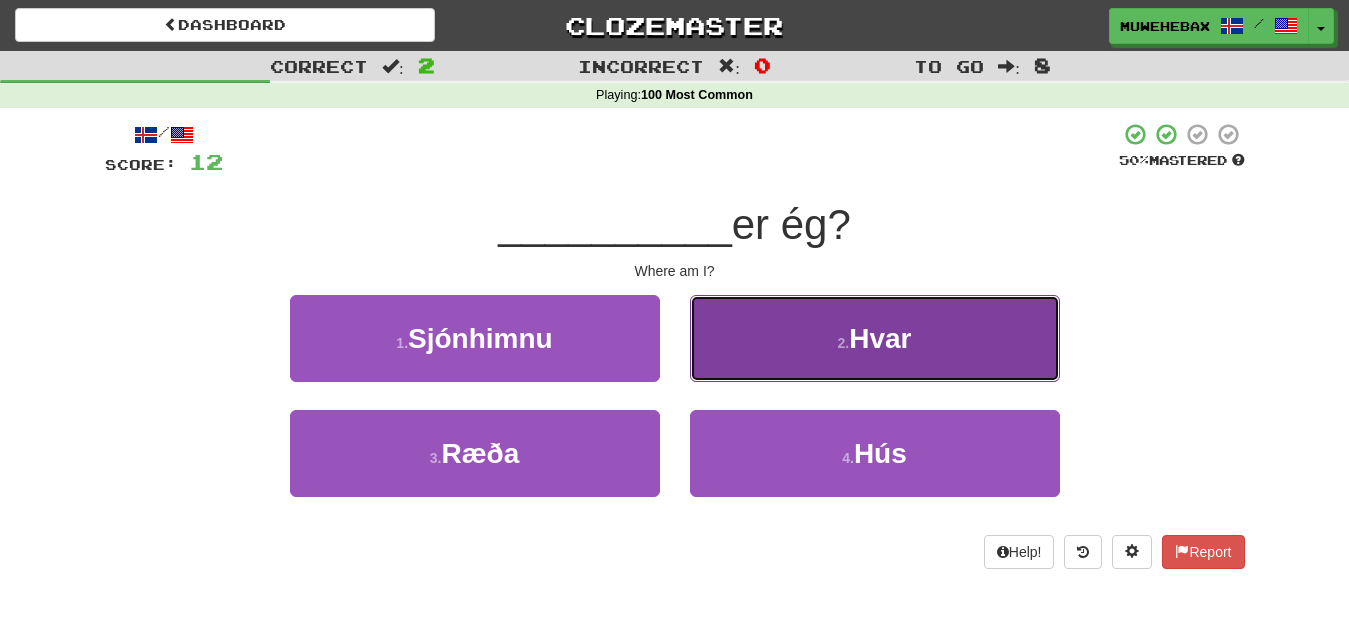 click on "2 . Hvar" at bounding box center (875, 338) 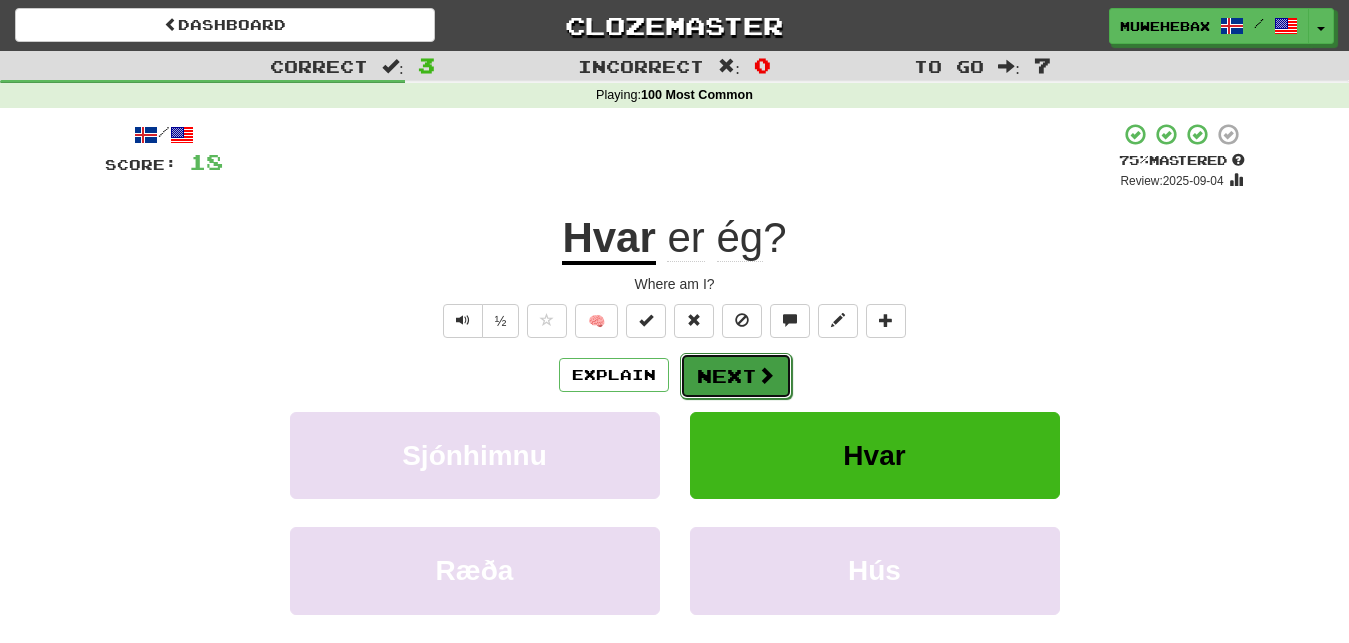 click on "Next" at bounding box center (736, 376) 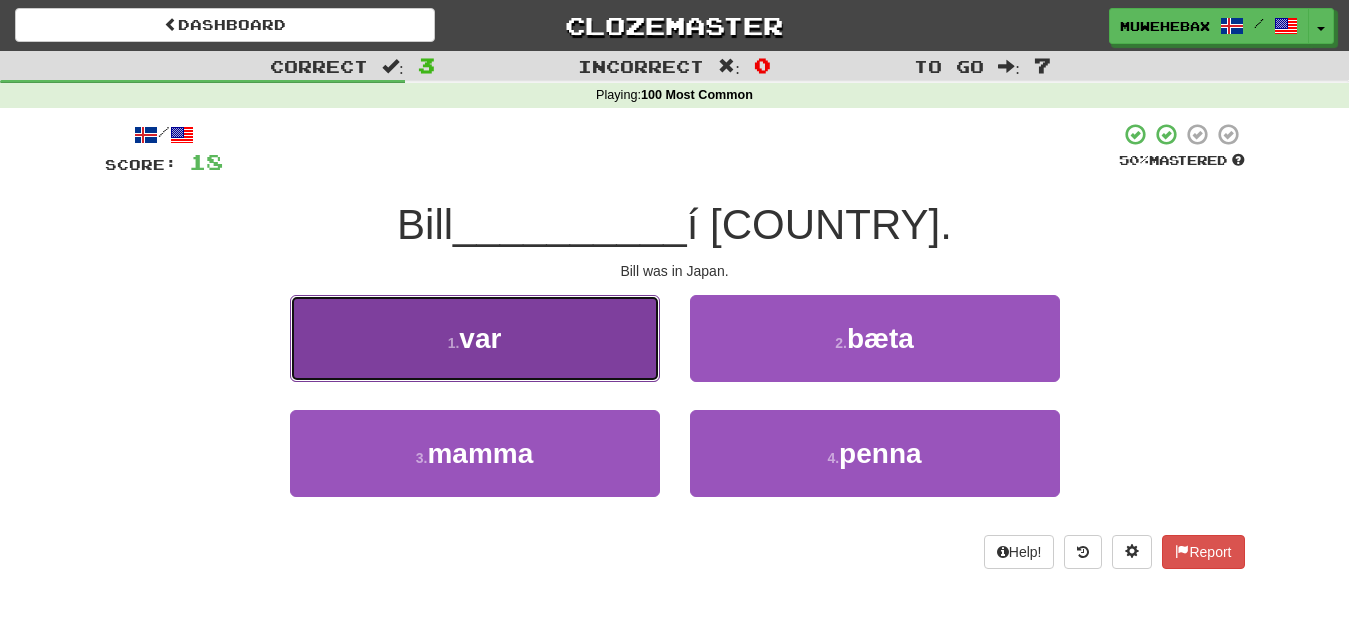 click on "1 .  var" at bounding box center [475, 338] 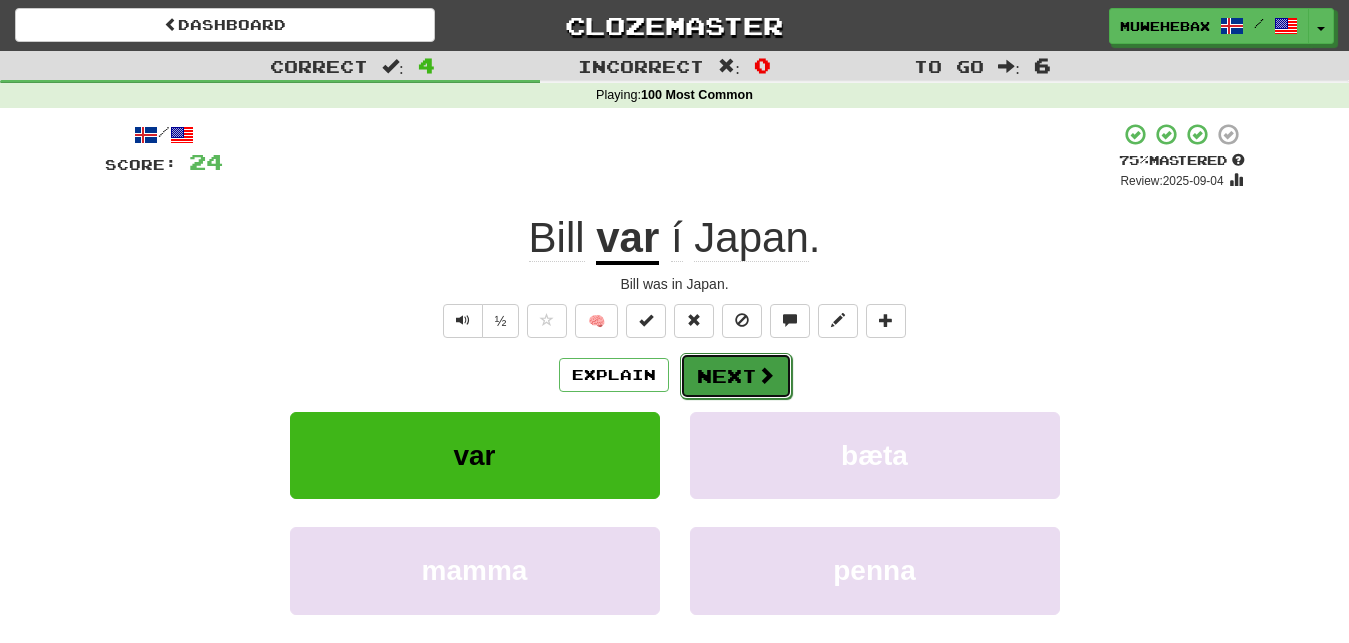 click on "Next" at bounding box center [736, 376] 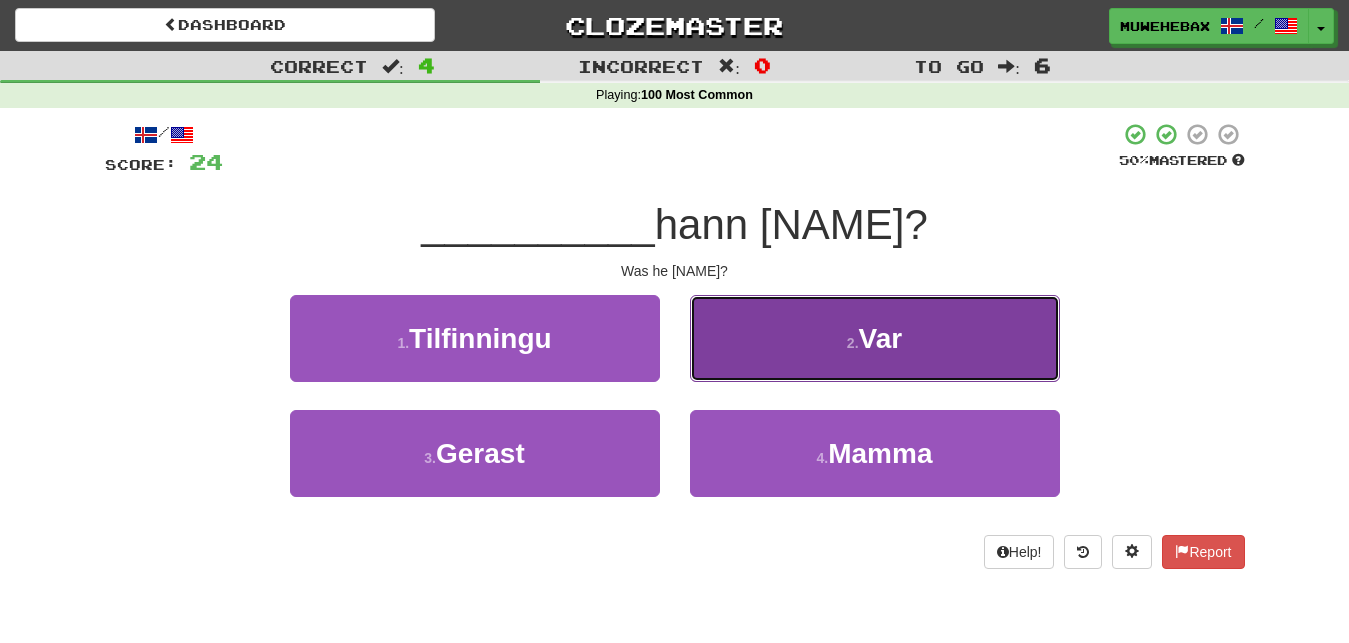 click on "2 .  Var" at bounding box center (875, 338) 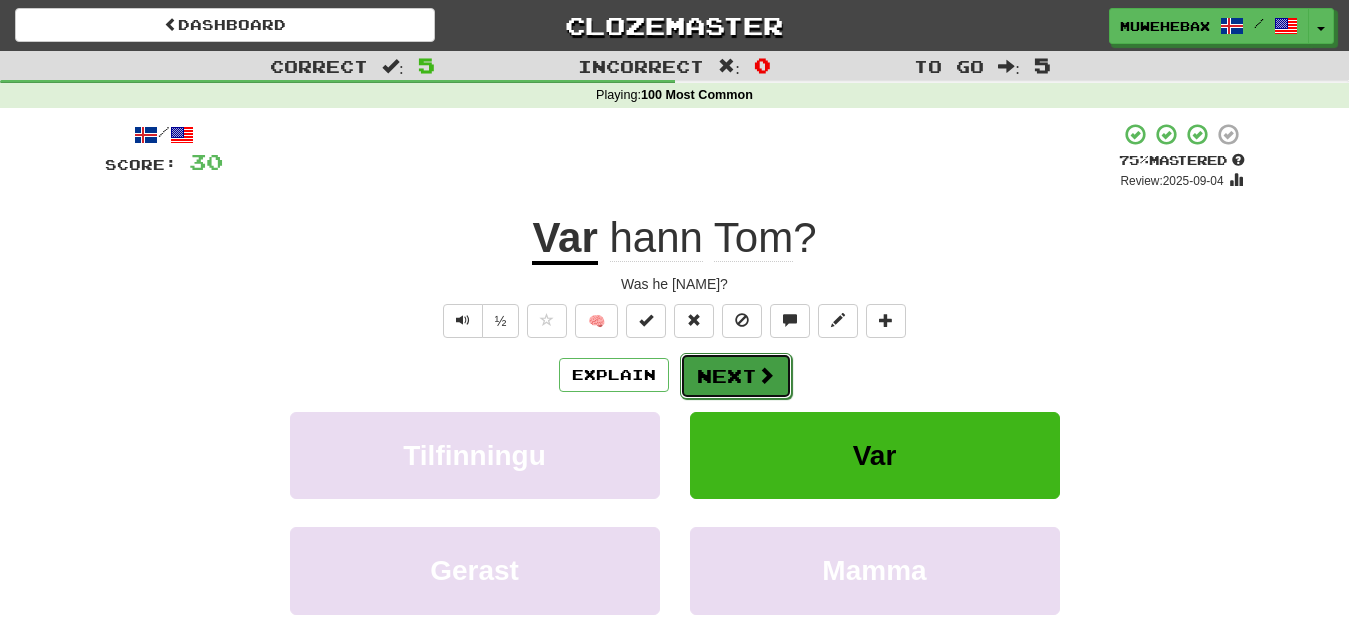 click on "Next" at bounding box center [736, 376] 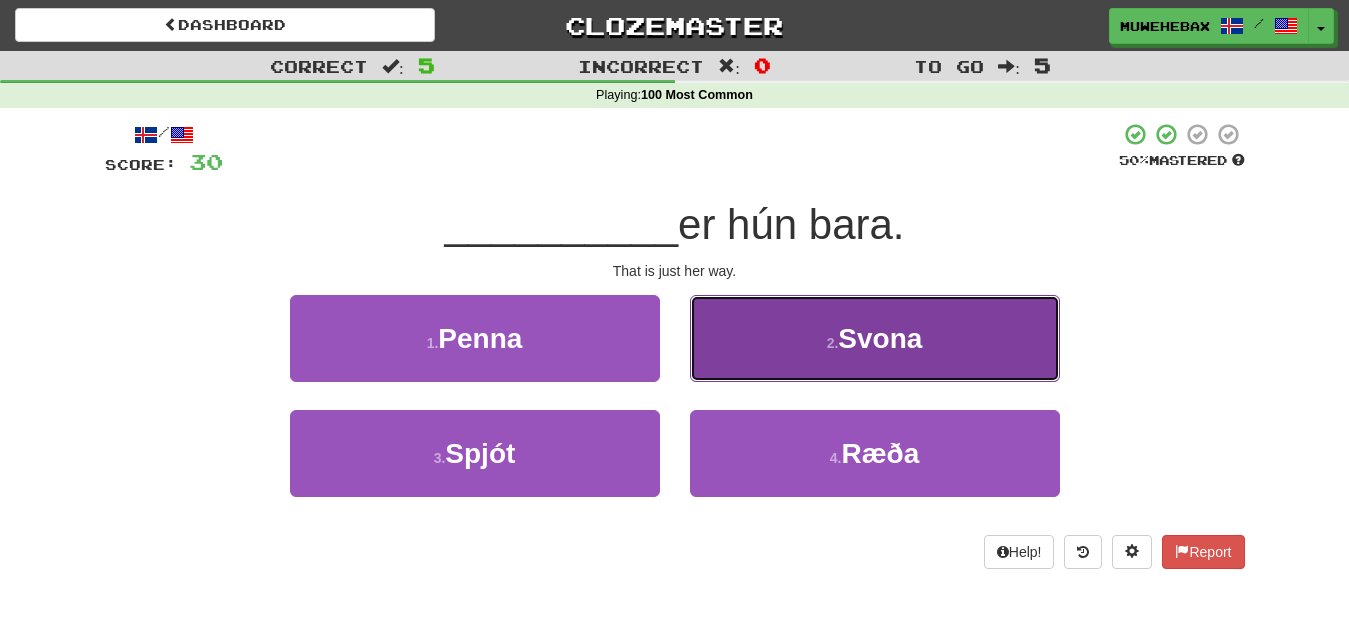 click on "2 . Svona" at bounding box center (875, 338) 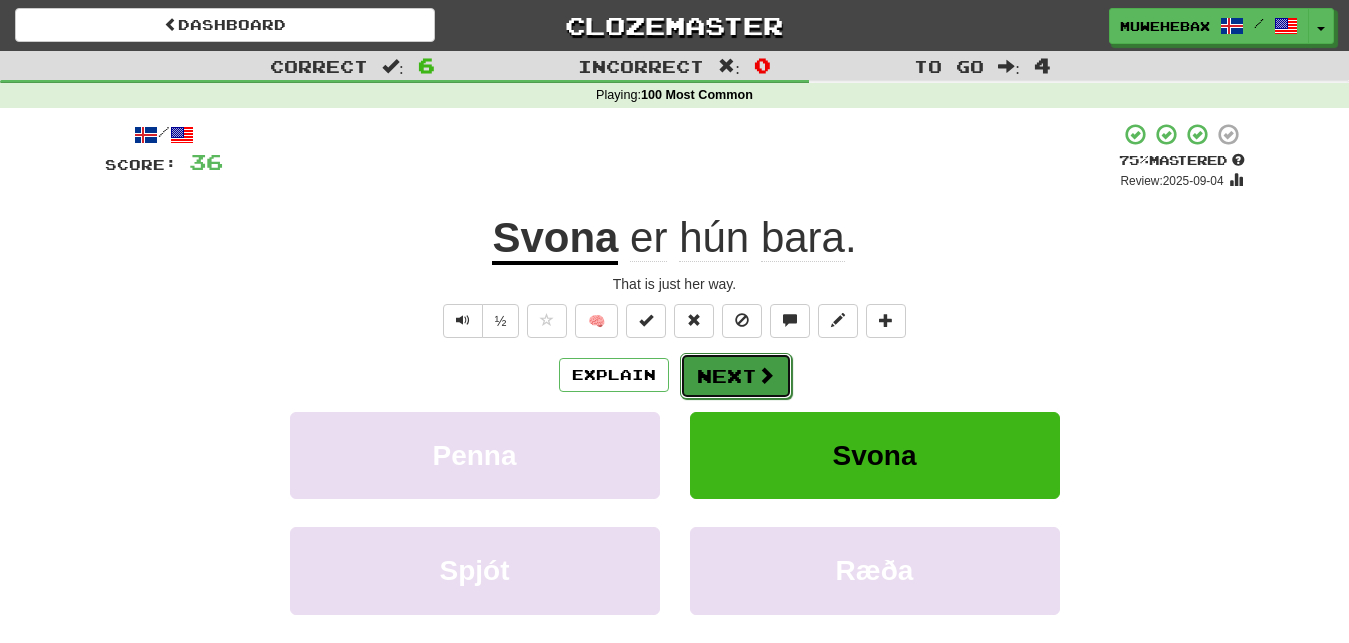 click on "Next" at bounding box center (736, 376) 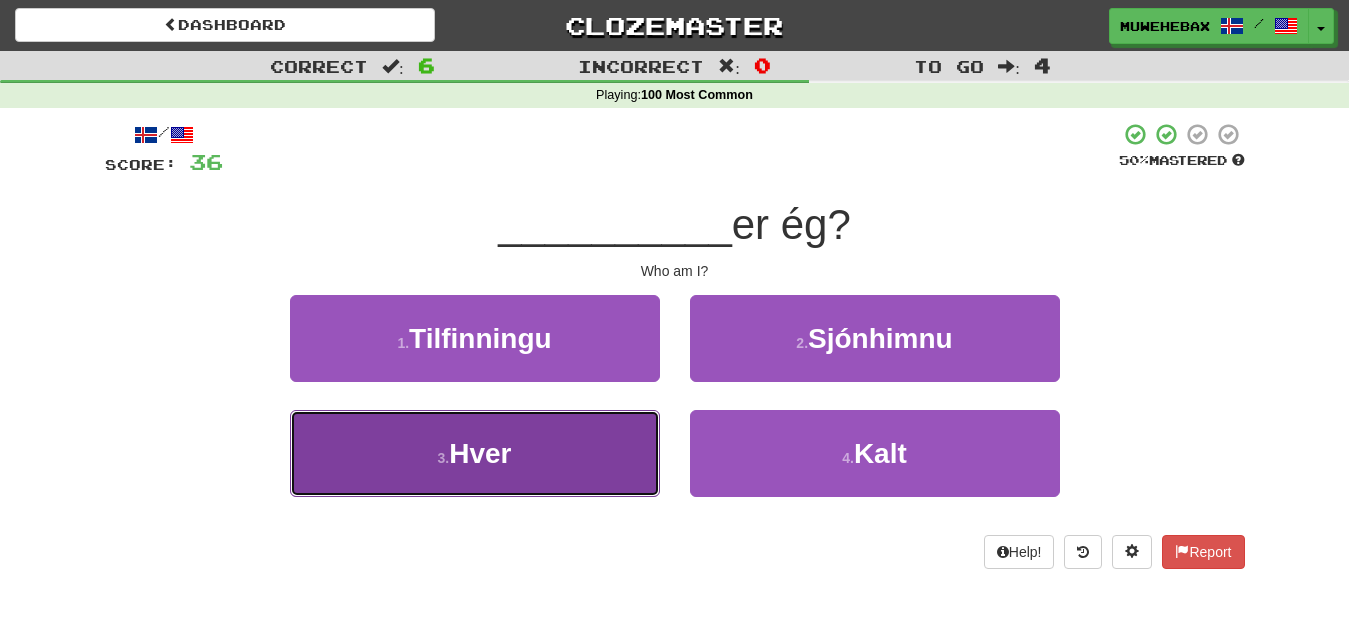 click on "3 .  Hver" at bounding box center (475, 453) 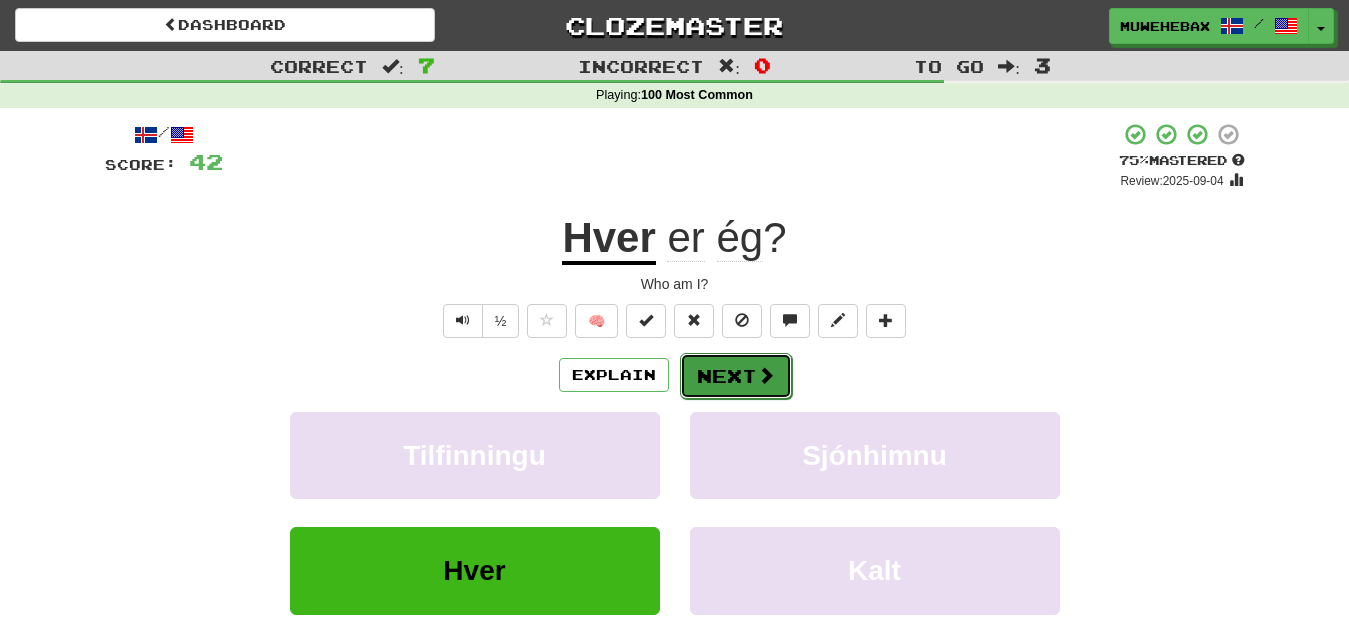 click on "Next" at bounding box center [736, 376] 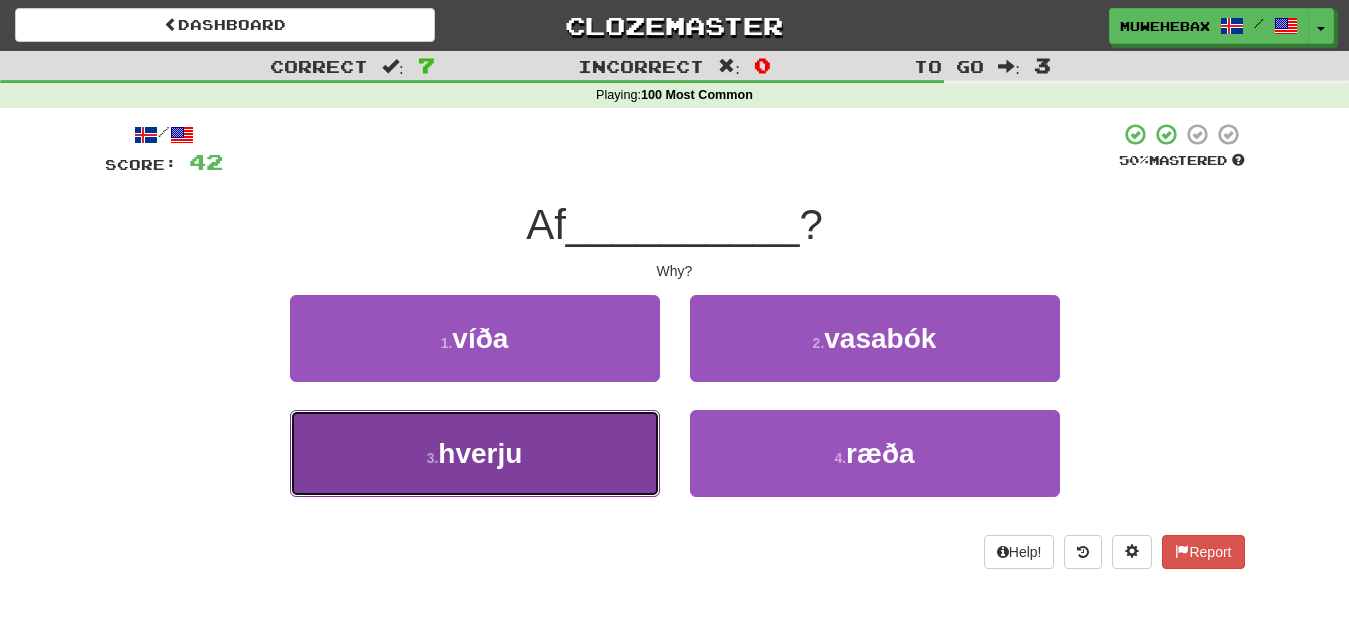 click on "3 .  hverju" at bounding box center [475, 453] 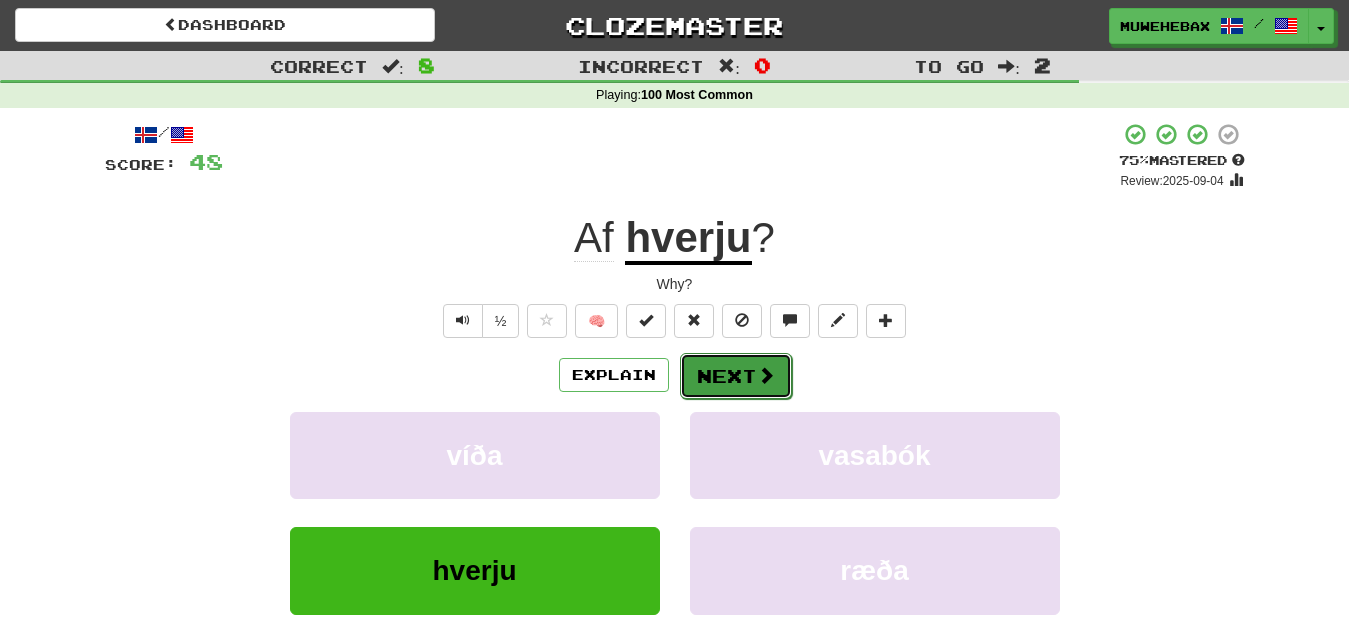 click on "Next" at bounding box center [736, 376] 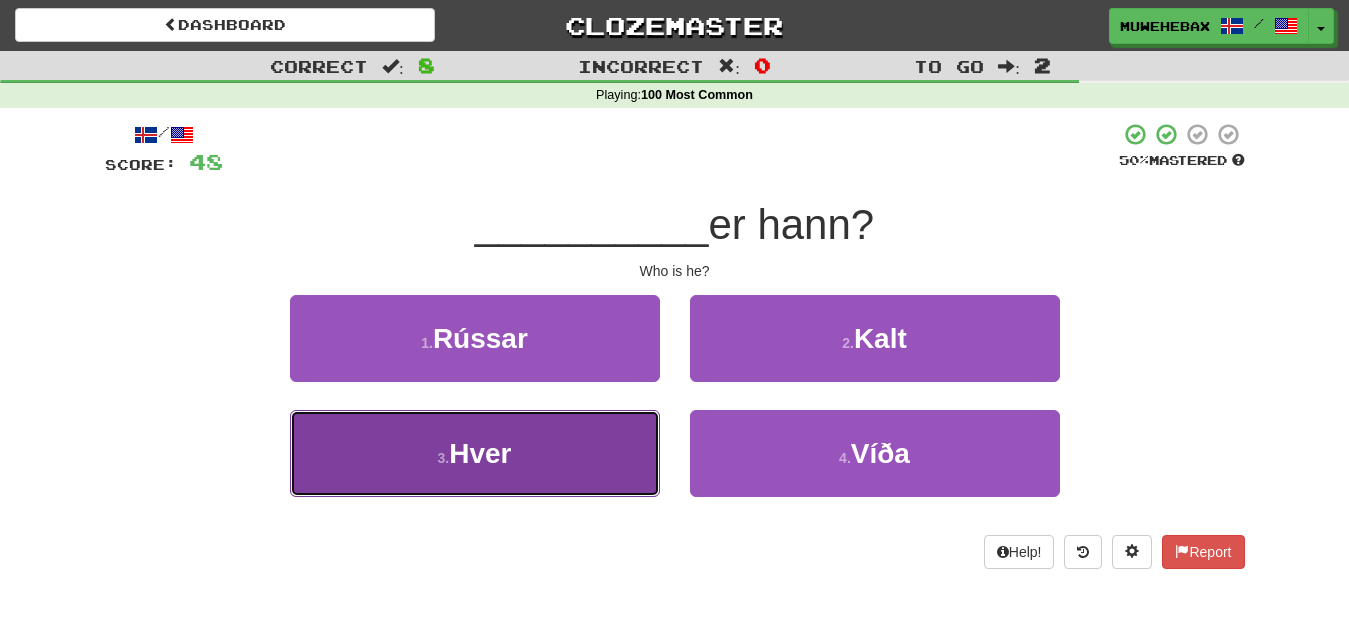 click on "3 .  Hver" at bounding box center (475, 453) 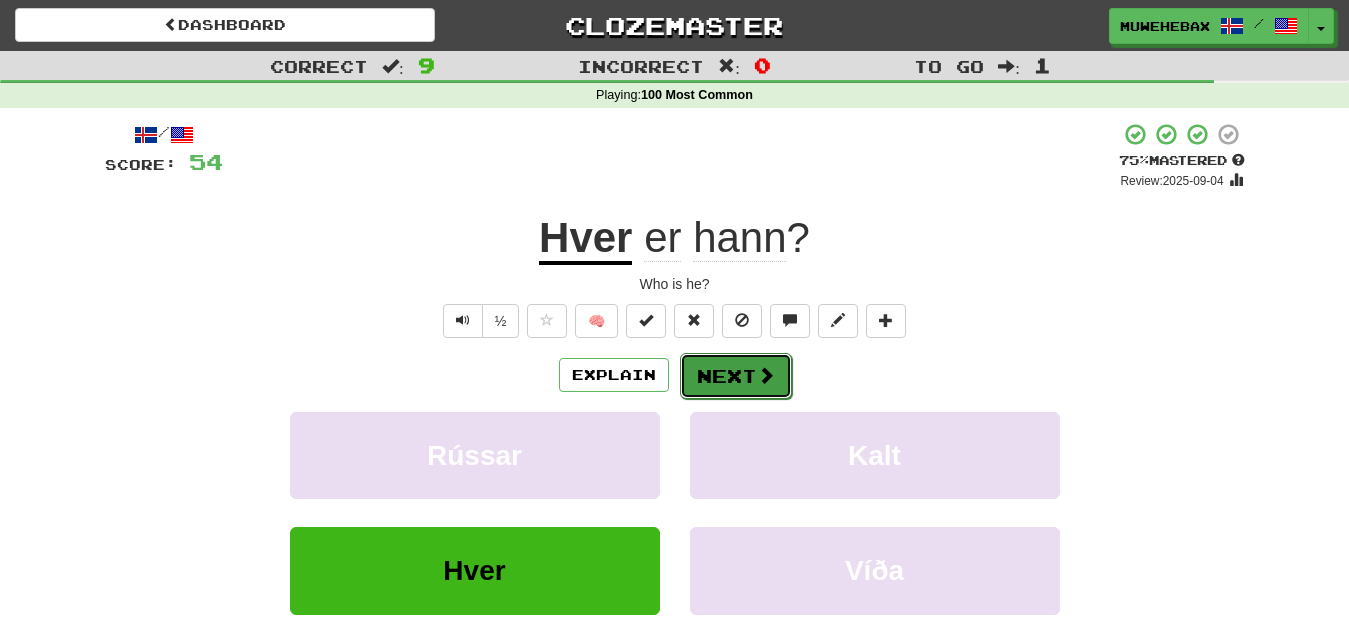 click on "Next" at bounding box center [736, 376] 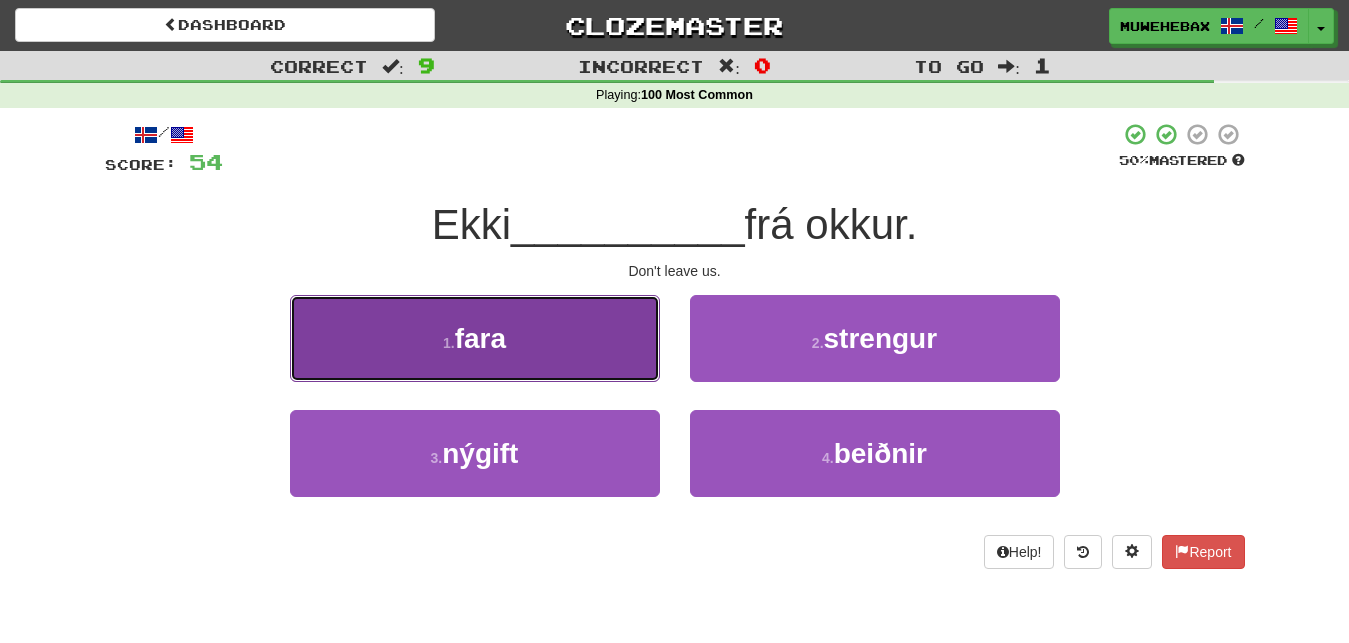click on "1 .  fara" at bounding box center [475, 338] 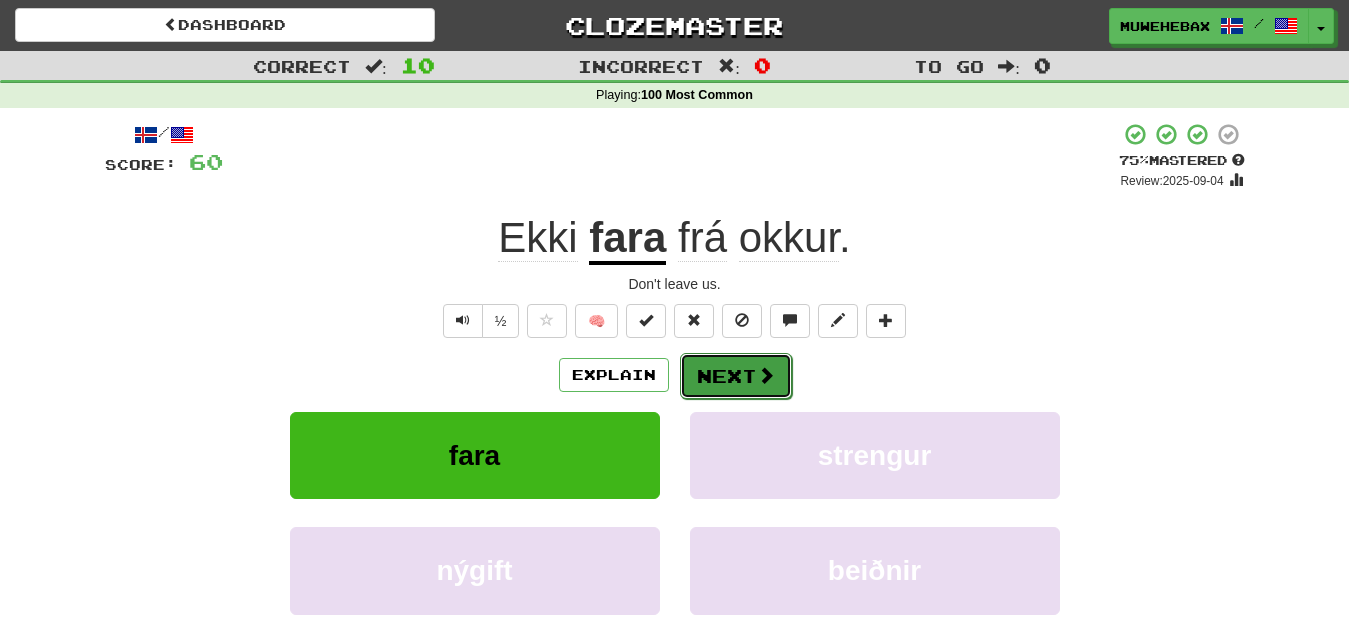 click on "Next" at bounding box center [736, 376] 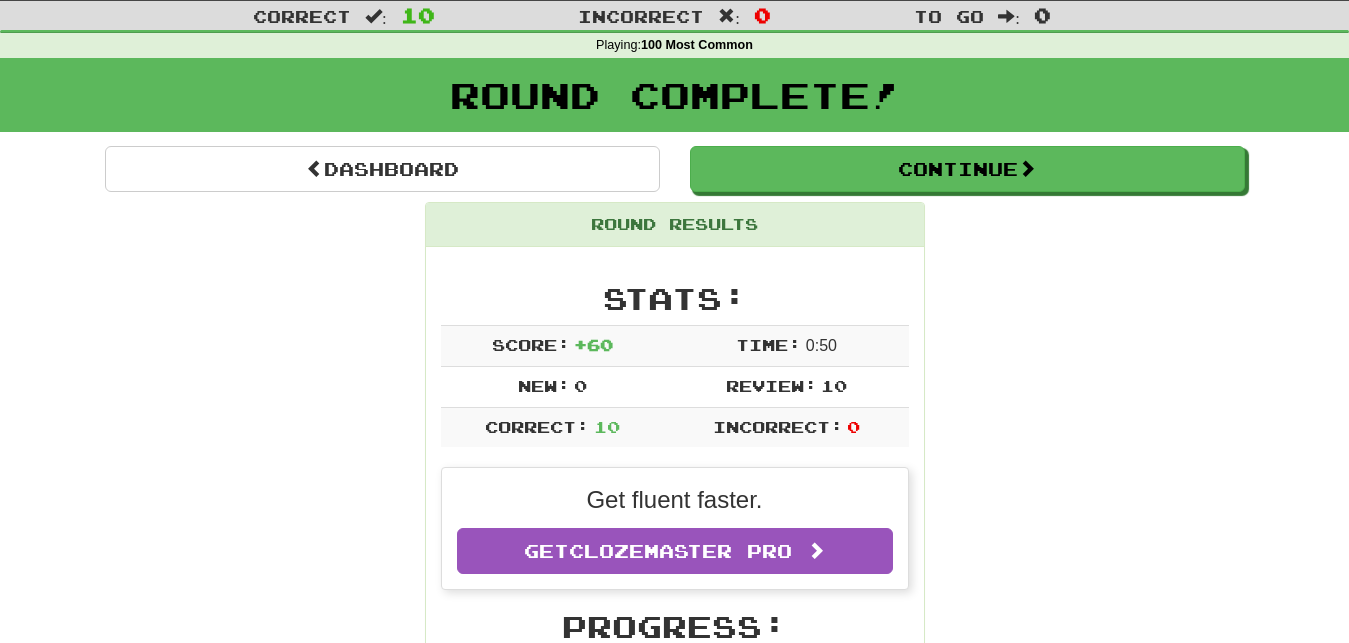 scroll, scrollTop: 0, scrollLeft: 0, axis: both 